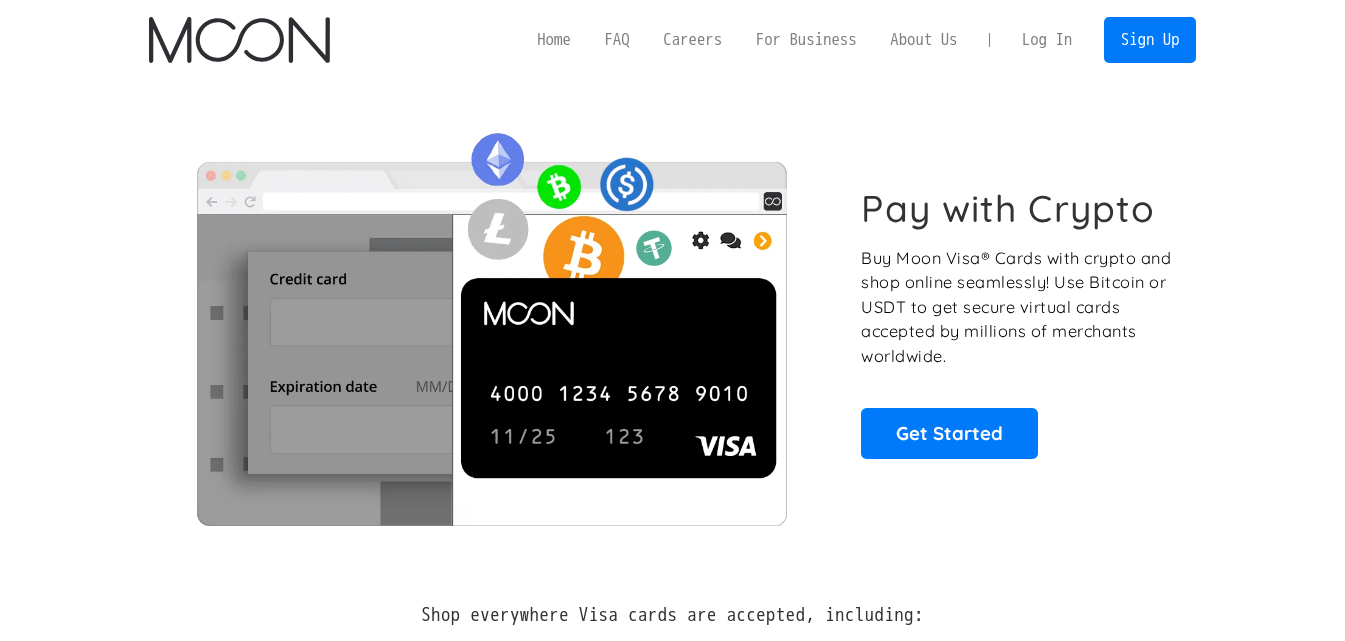 scroll, scrollTop: 0, scrollLeft: 0, axis: both 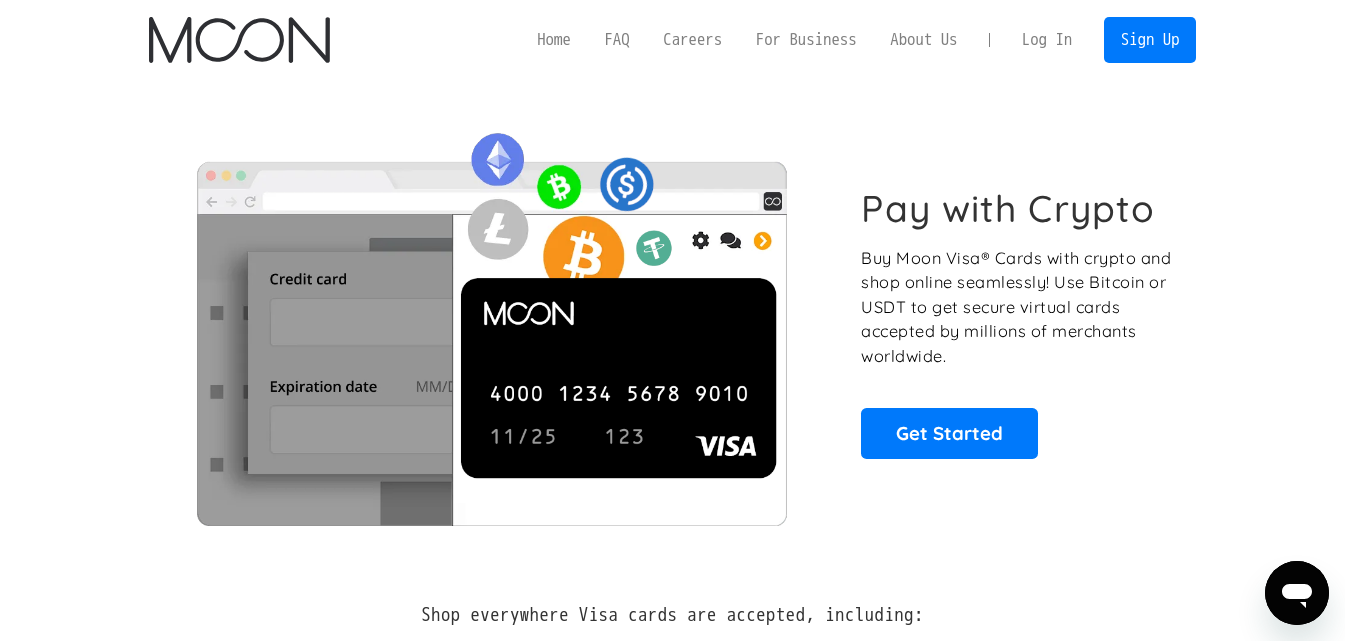 click on "Log In" at bounding box center (1047, 40) 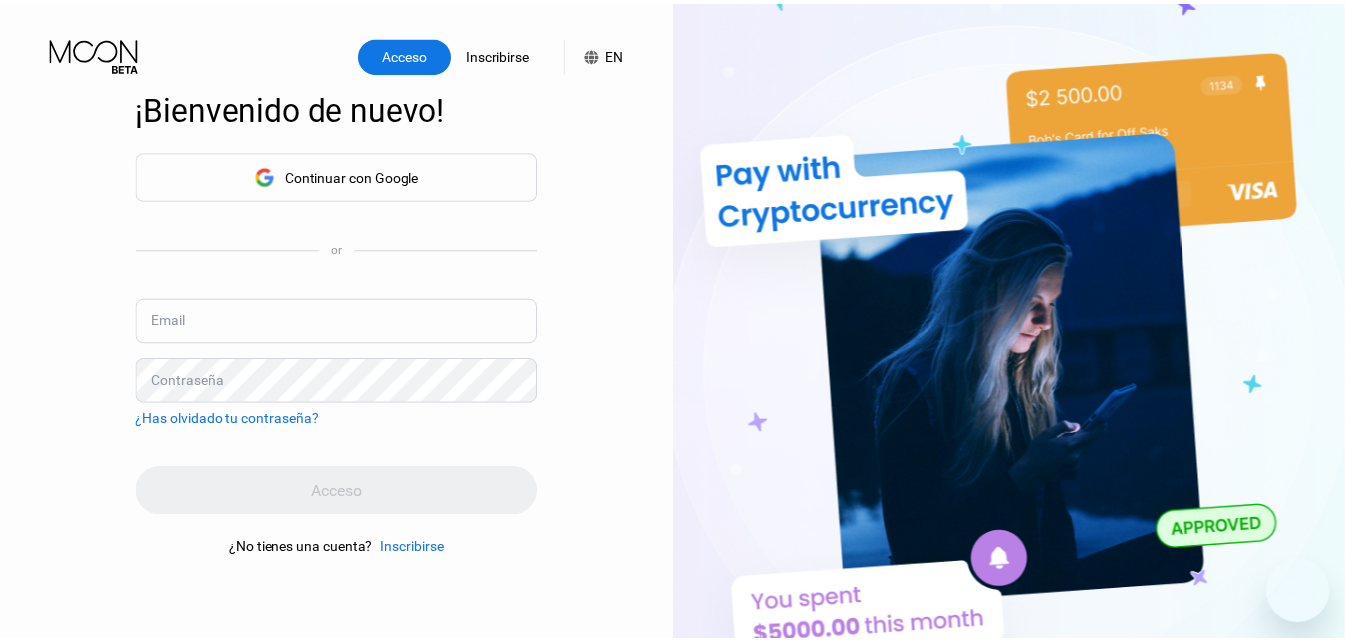 scroll, scrollTop: 0, scrollLeft: 0, axis: both 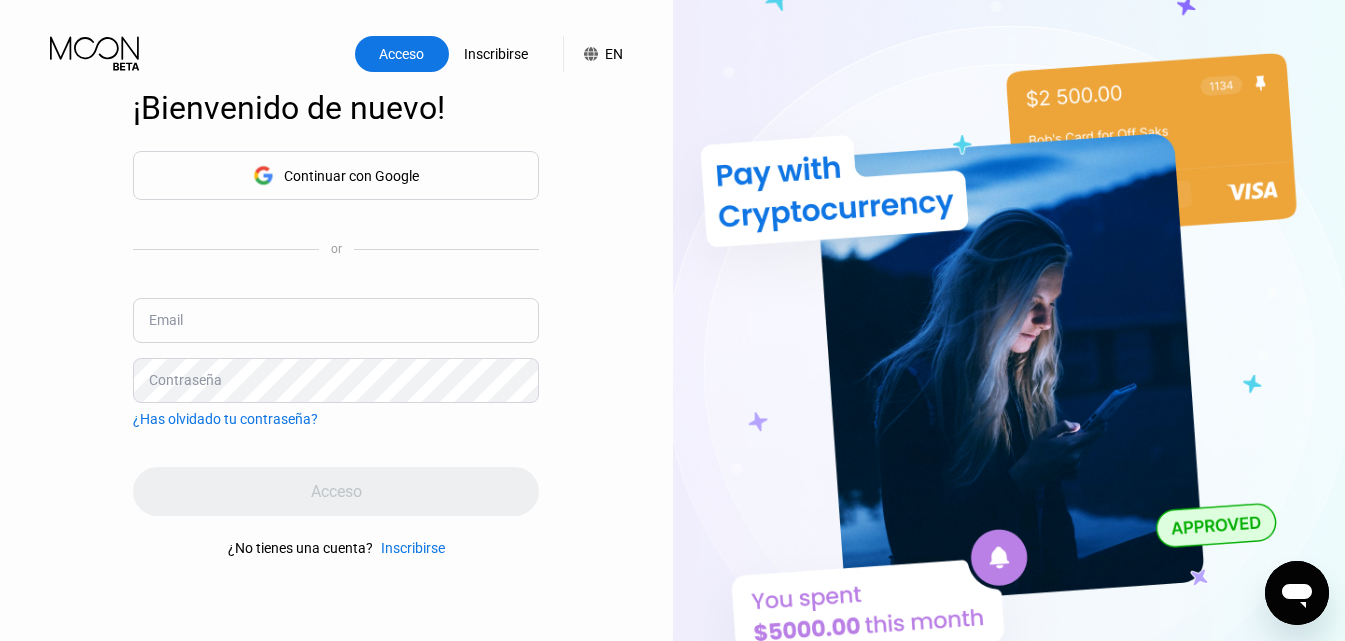 type on "[EMAIL]" 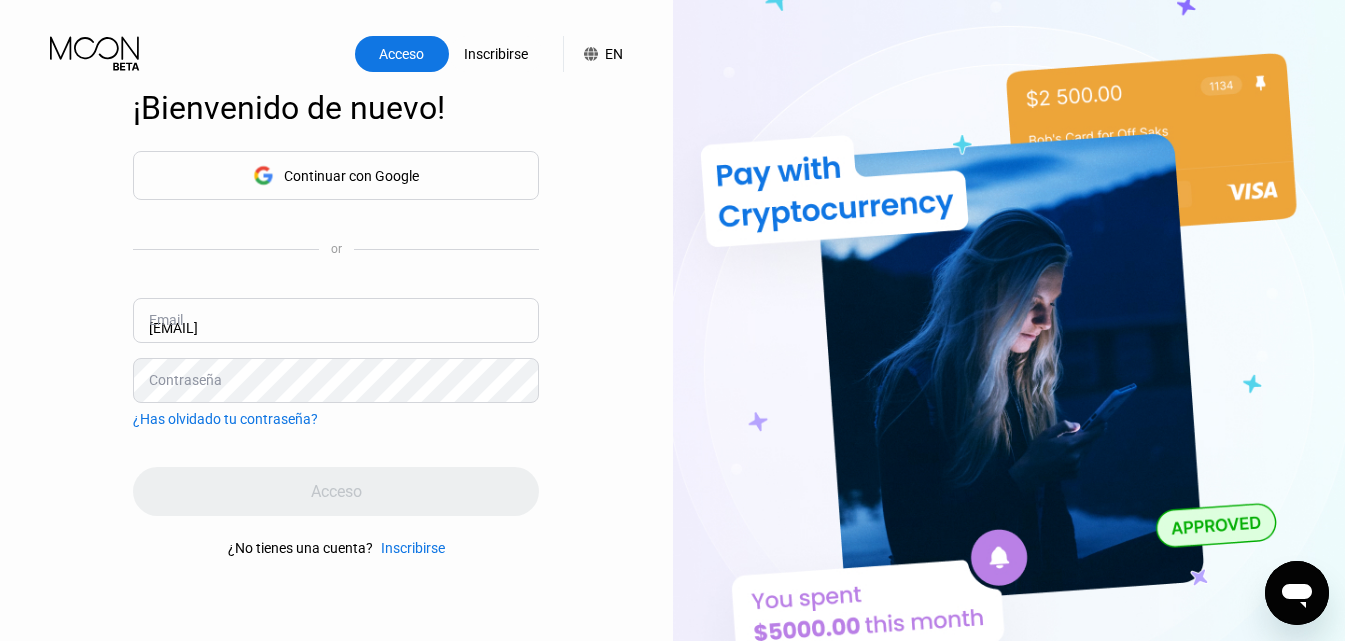 click on "or" at bounding box center (336, 249) 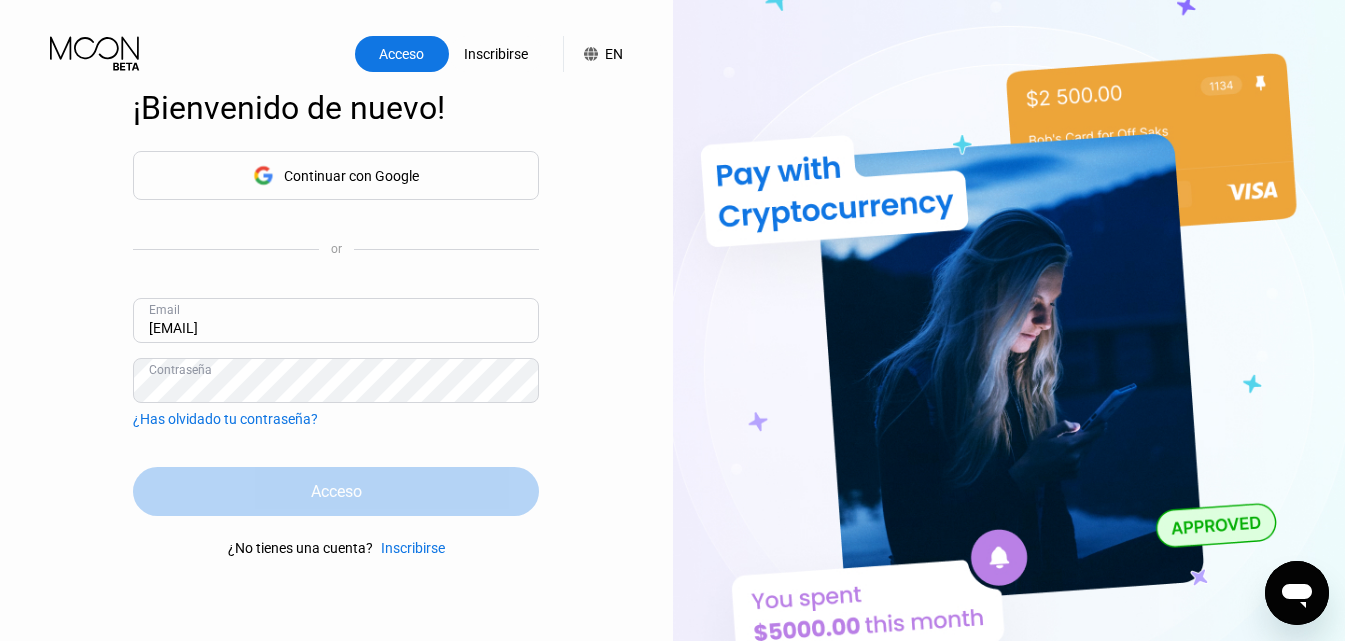 click on "Acceso" at bounding box center [336, 491] 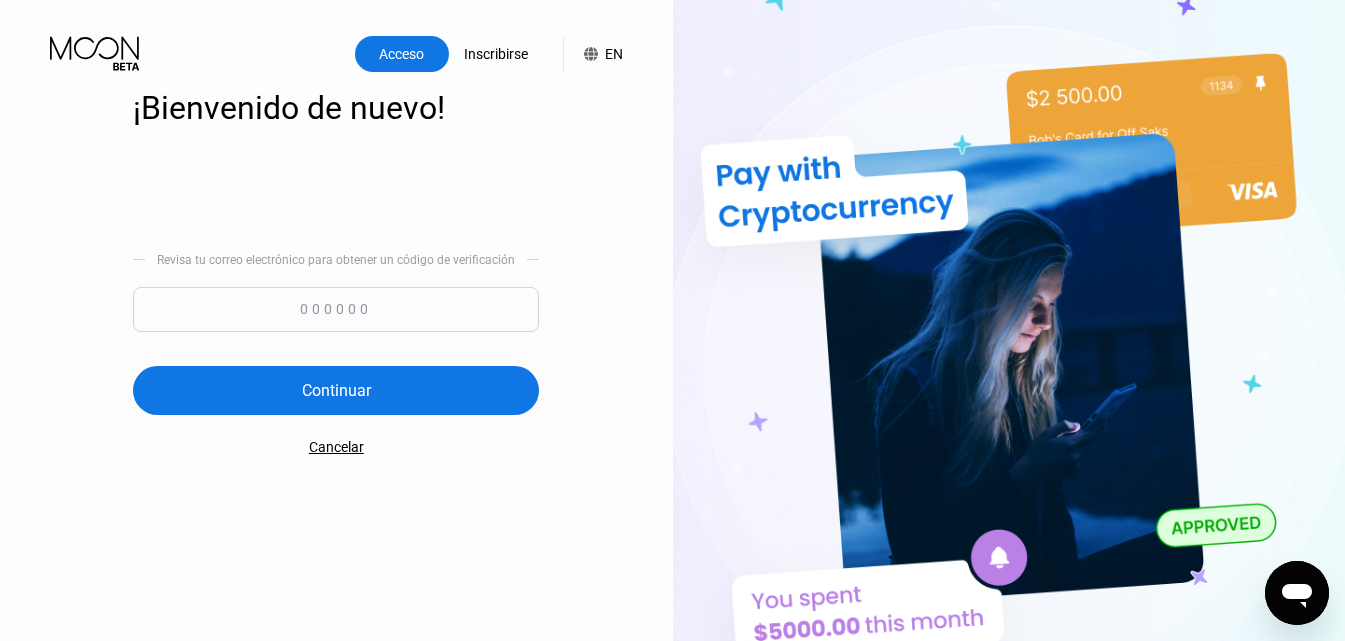 click at bounding box center (336, 309) 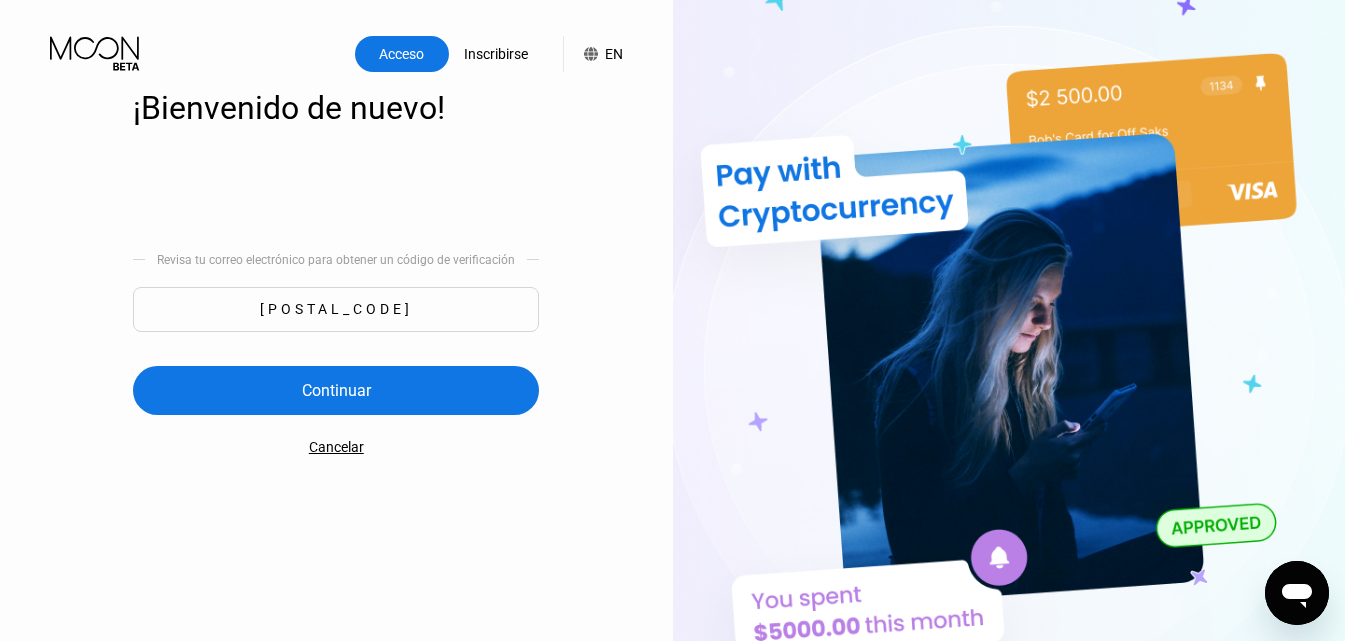 type on "[POSTAL_CODE]" 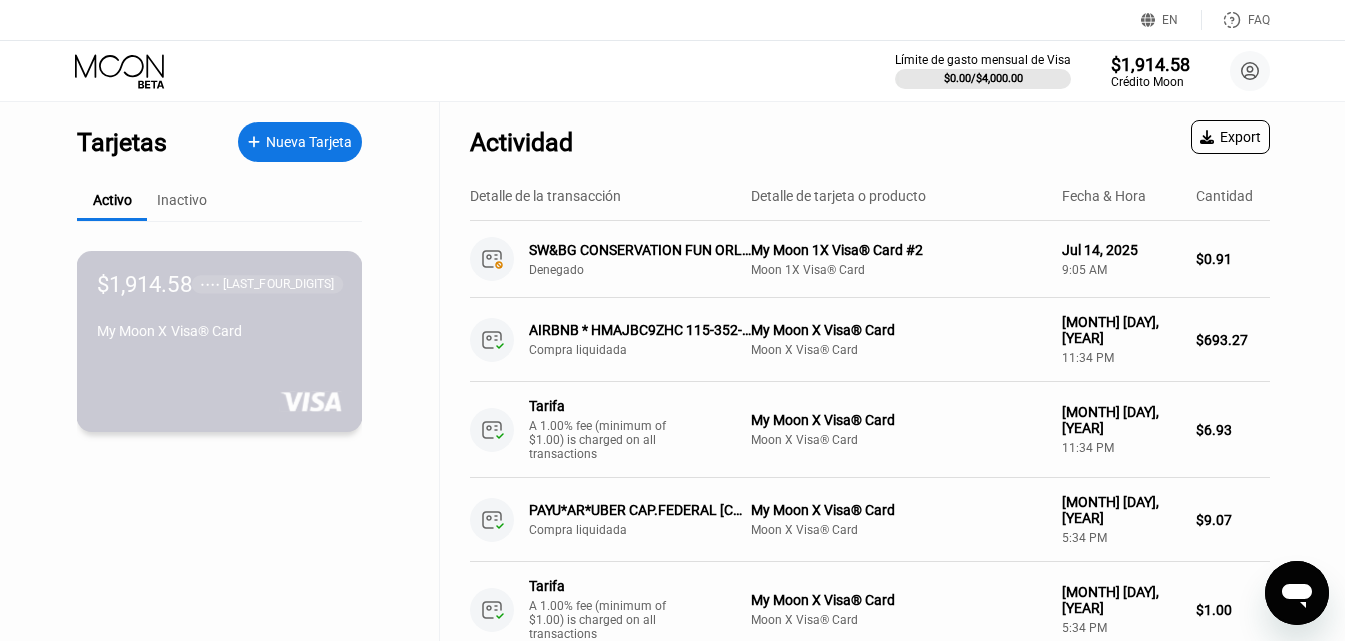 click on "$1,914.58 ● ● ● ● [LAST_FOUR_DIGITS] My Moon X Visa® Card" at bounding box center [219, 309] 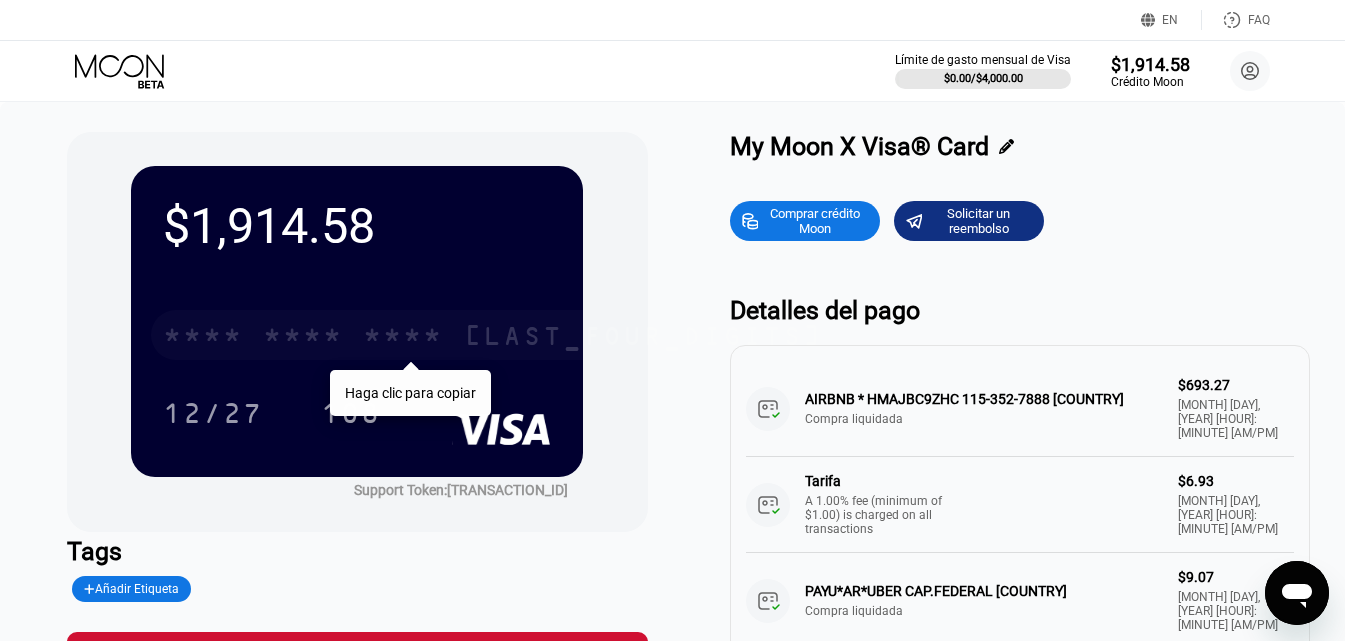 click on "* * * * * * * * * * * * [LAST_FOUR_DIGITS]" at bounding box center (493, 335) 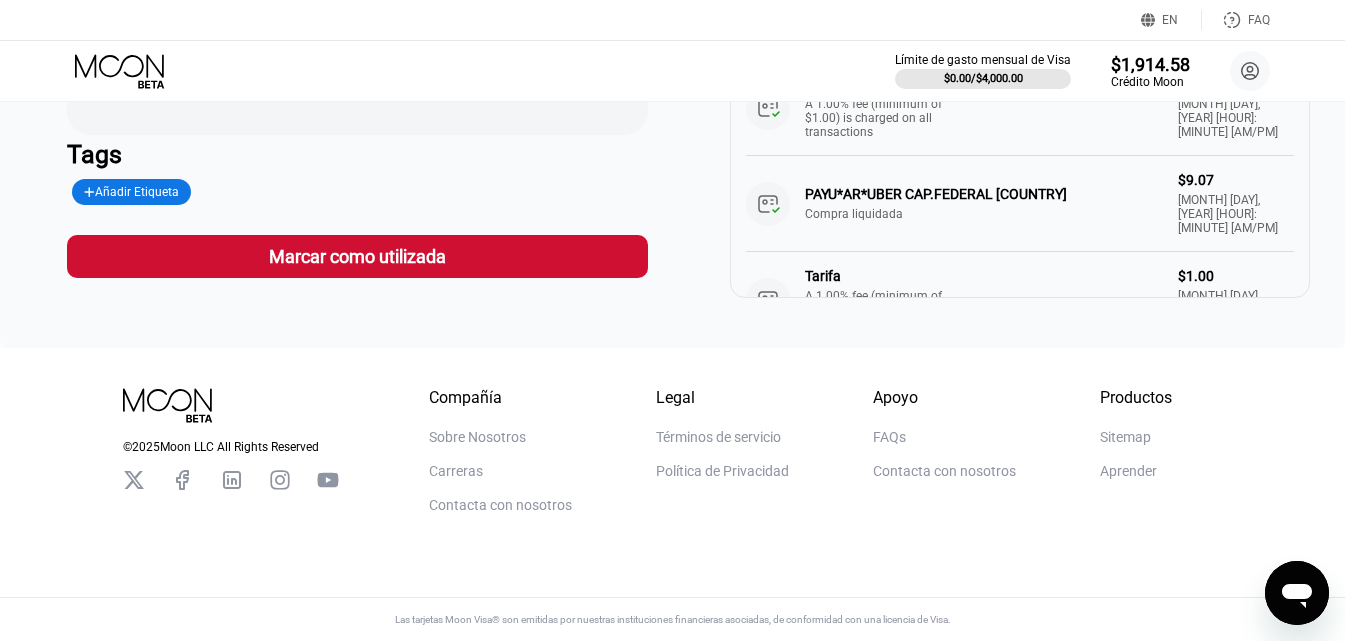 scroll, scrollTop: 419, scrollLeft: 0, axis: vertical 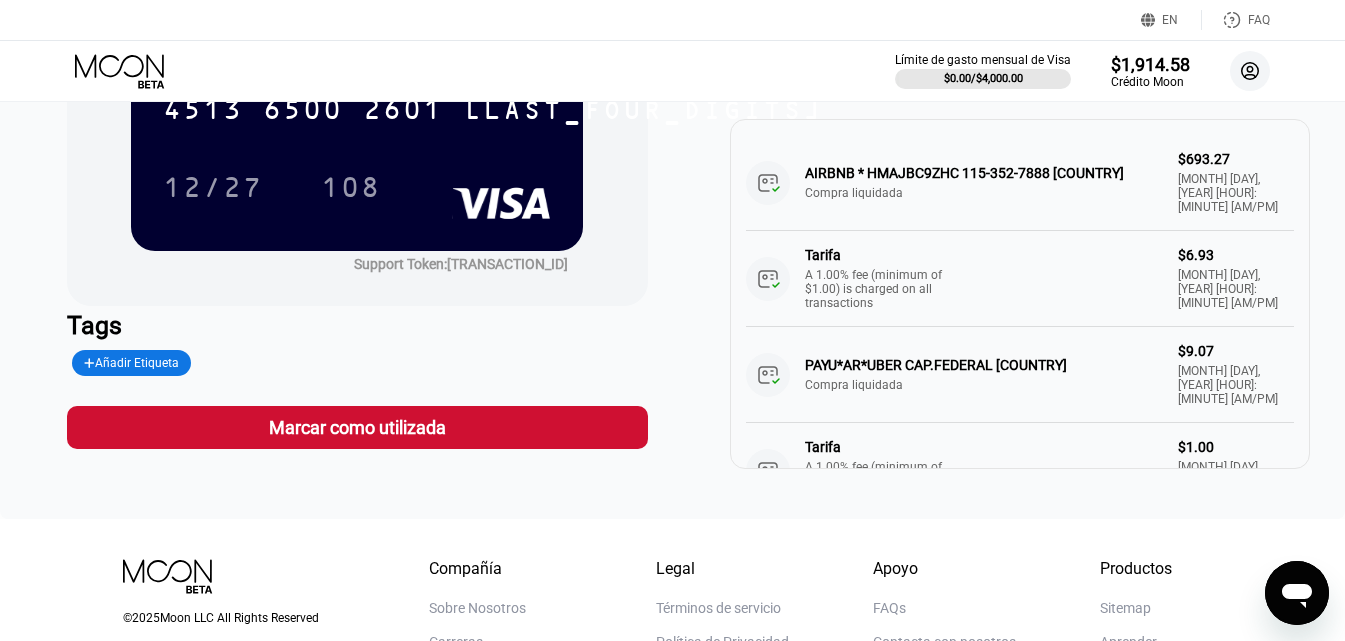 click 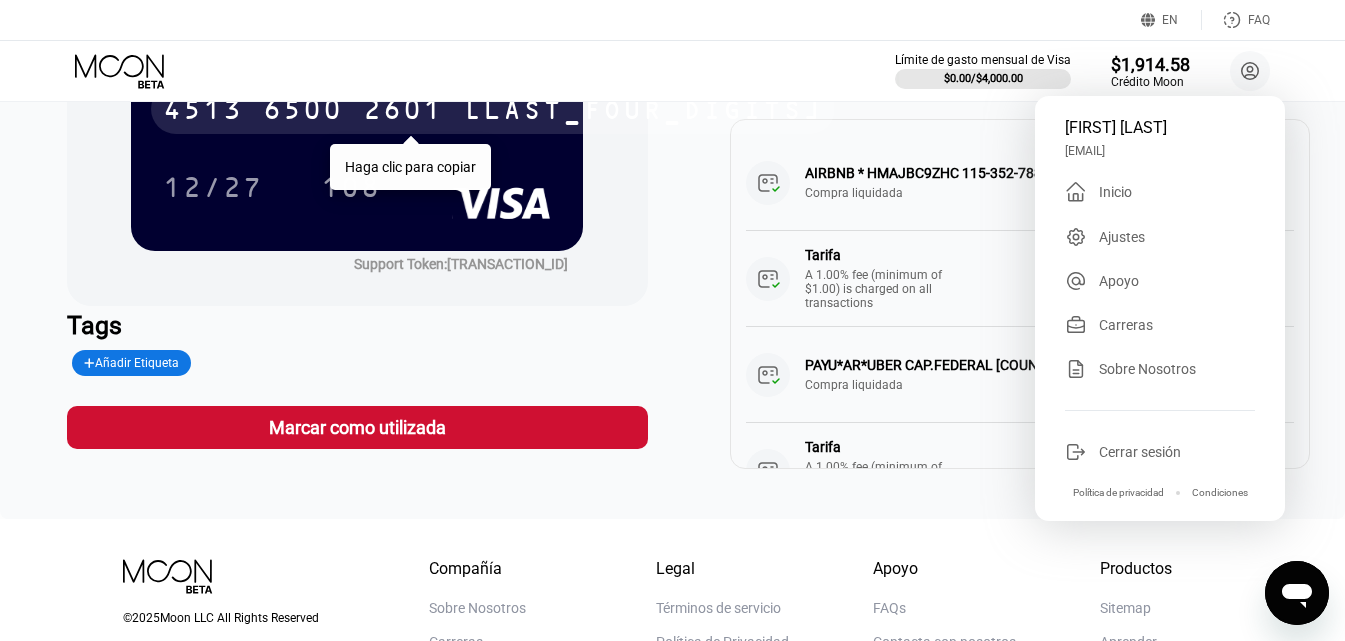 click on "[CARD_NUMBER]" at bounding box center (493, 109) 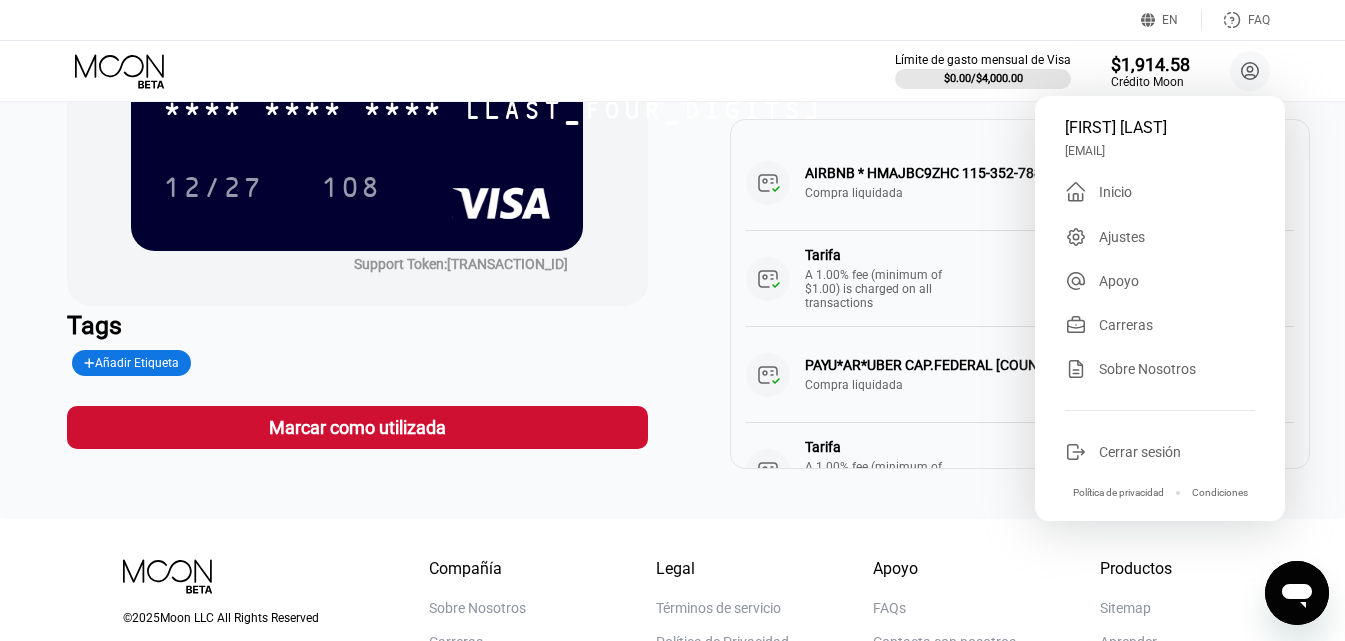 scroll, scrollTop: 26, scrollLeft: 0, axis: vertical 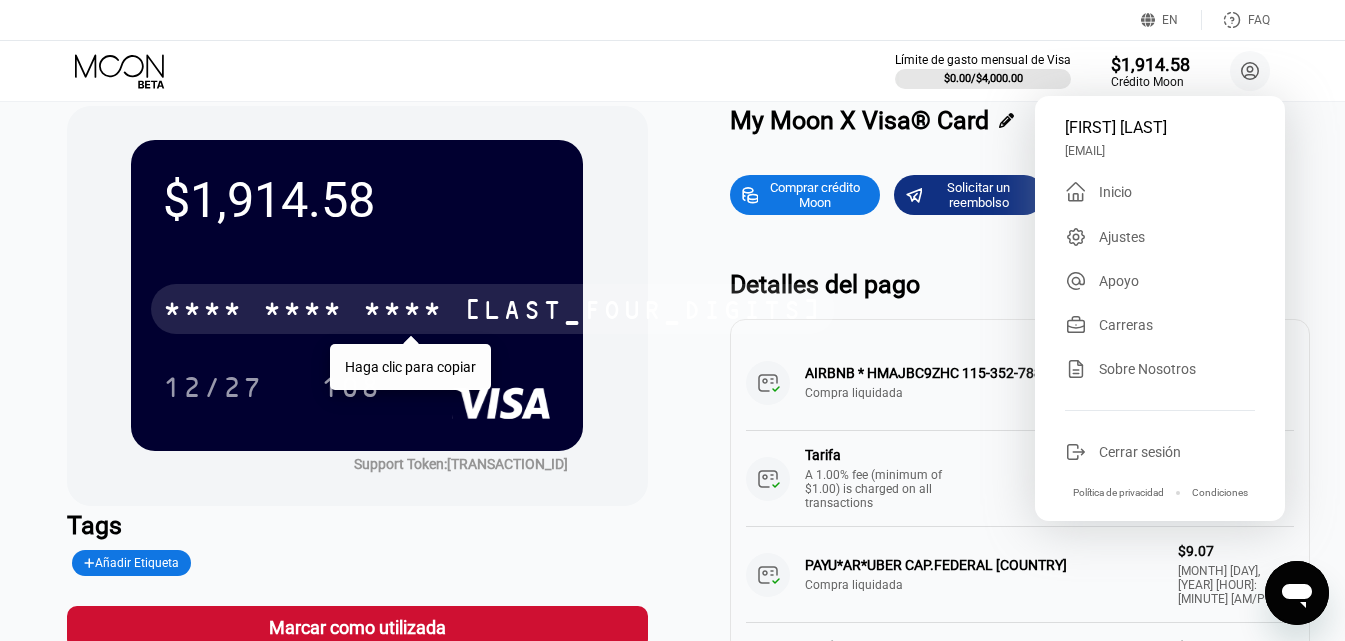 click on "* * * * * * * * * * * * [LAST_FOUR_DIGITS]" at bounding box center [493, 309] 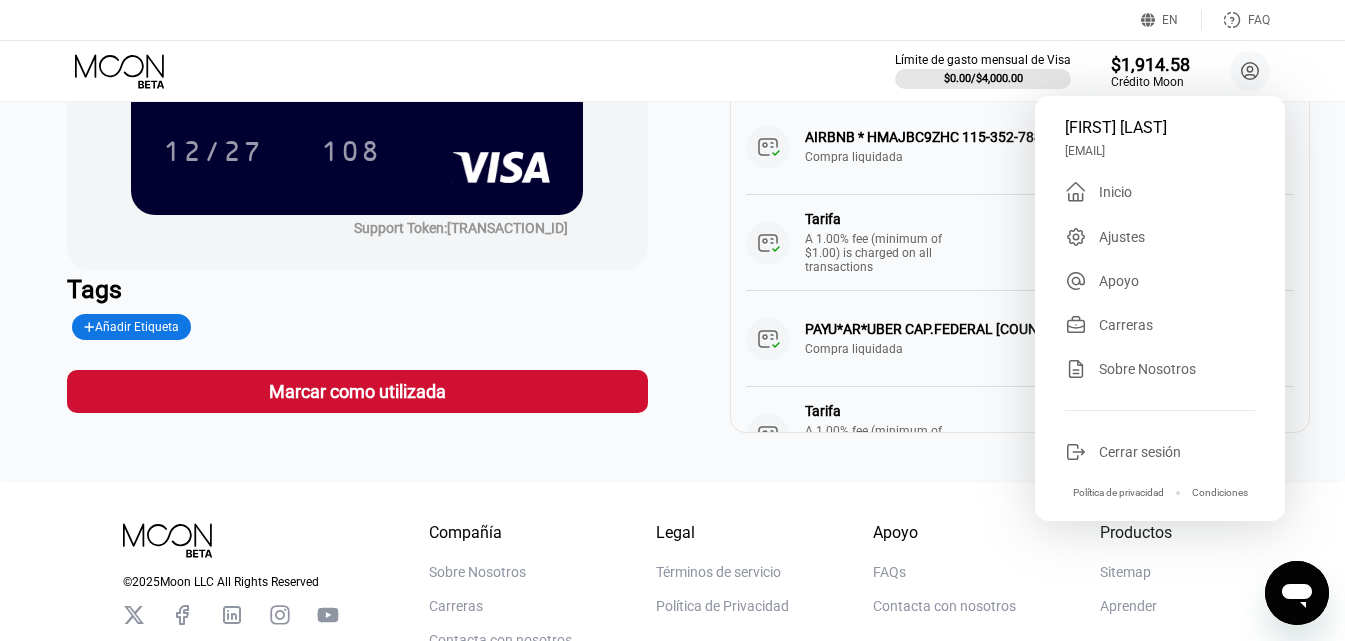 scroll, scrollTop: 0, scrollLeft: 0, axis: both 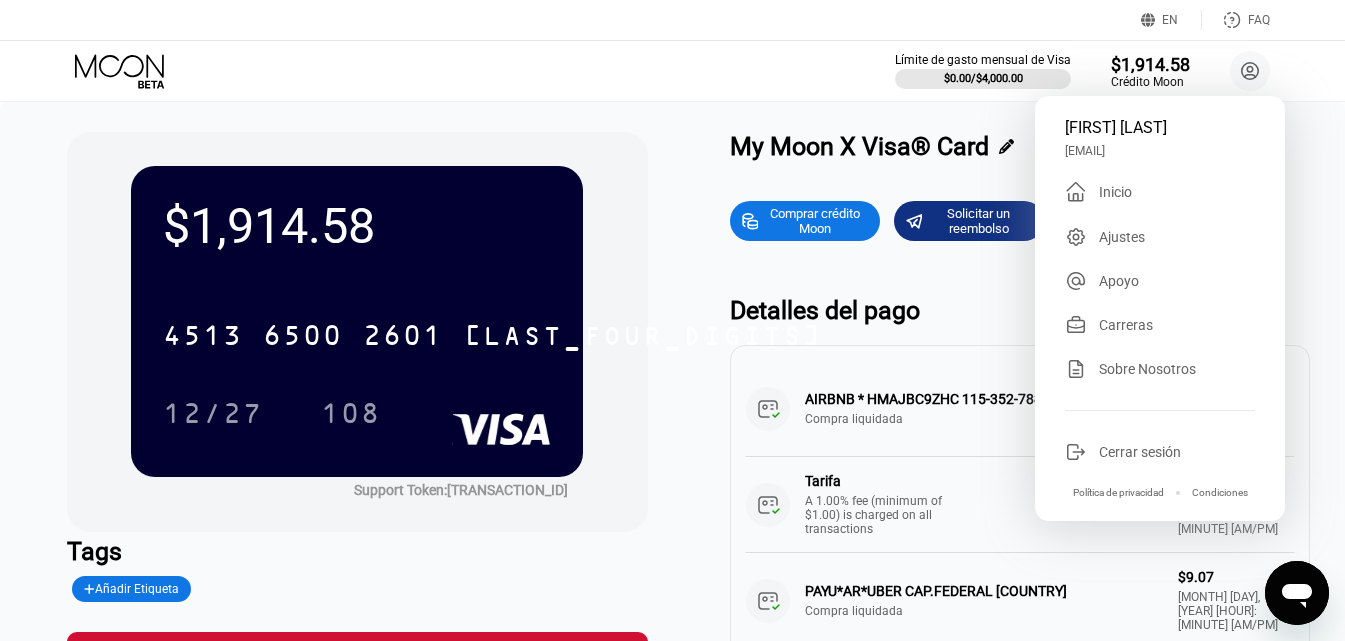 click on "Límite de gasto mensual de Visa $0.00 / $4,000.00 $1,914.58 Crédito Moon [FIRST] [LAST] [EMAIL]  Inicio Ajustes Apoyo Carreras Sobre Nosotros Cerrar sesión Política de privacidad Condiciones" at bounding box center [672, 71] 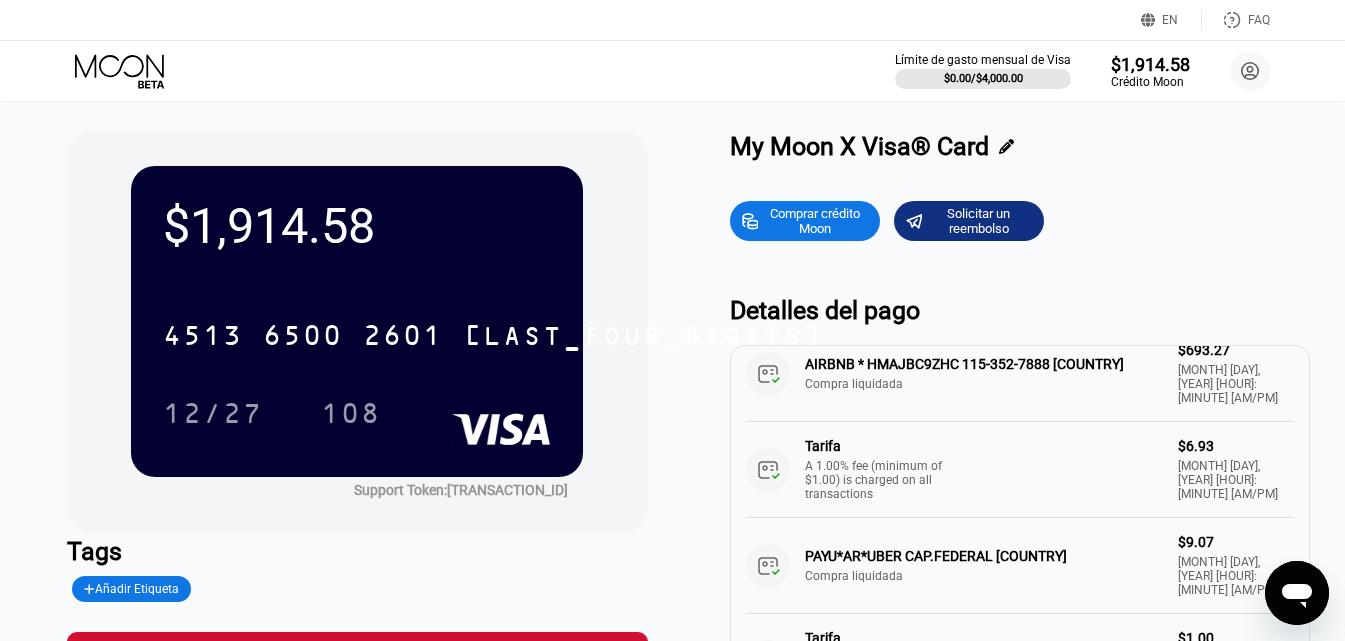 scroll, scrollTop: 0, scrollLeft: 0, axis: both 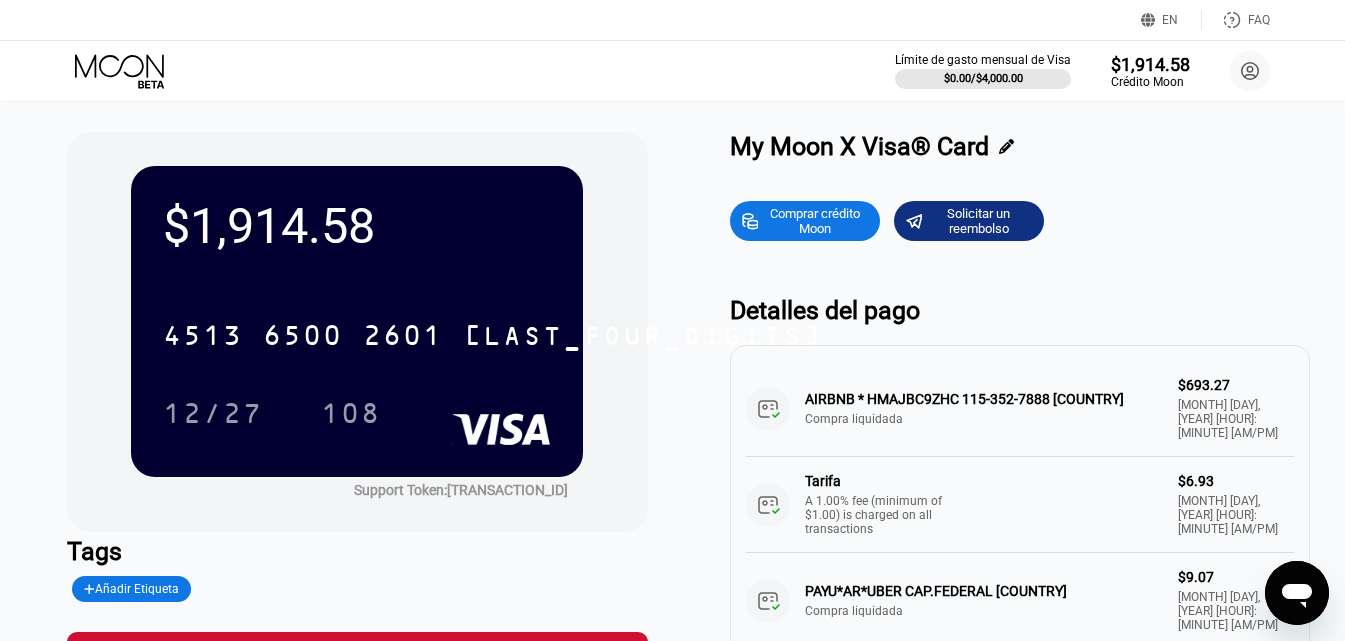 click 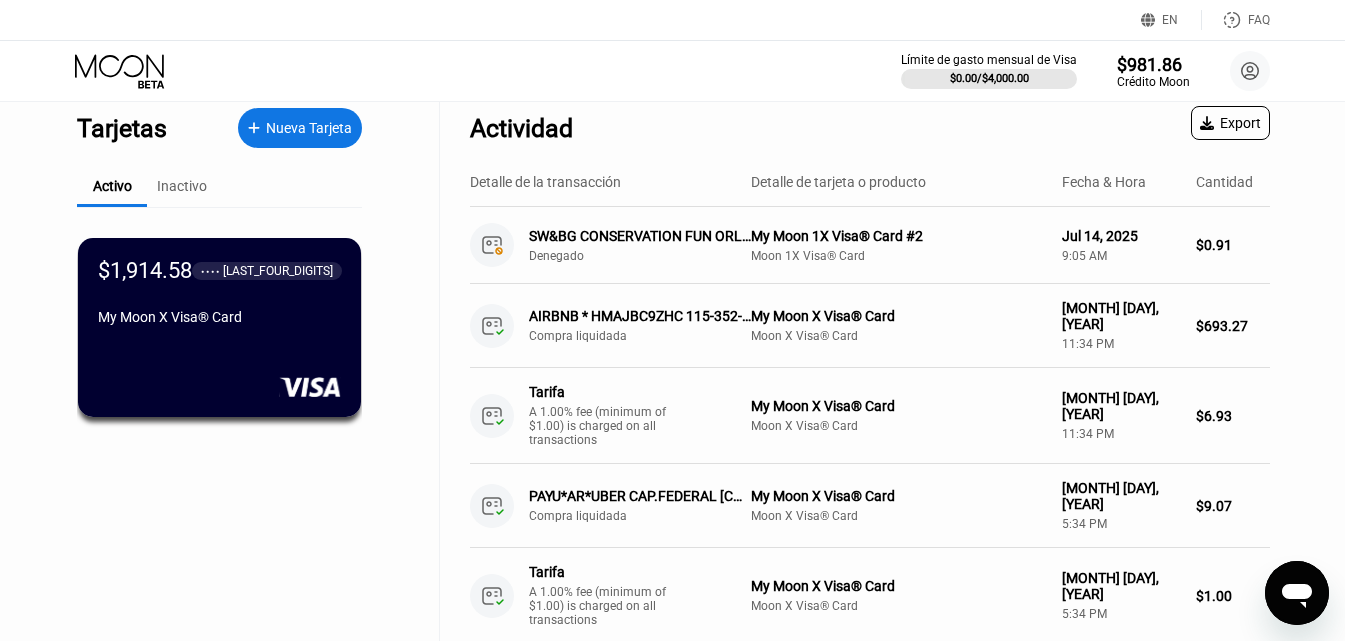 scroll, scrollTop: 0, scrollLeft: 0, axis: both 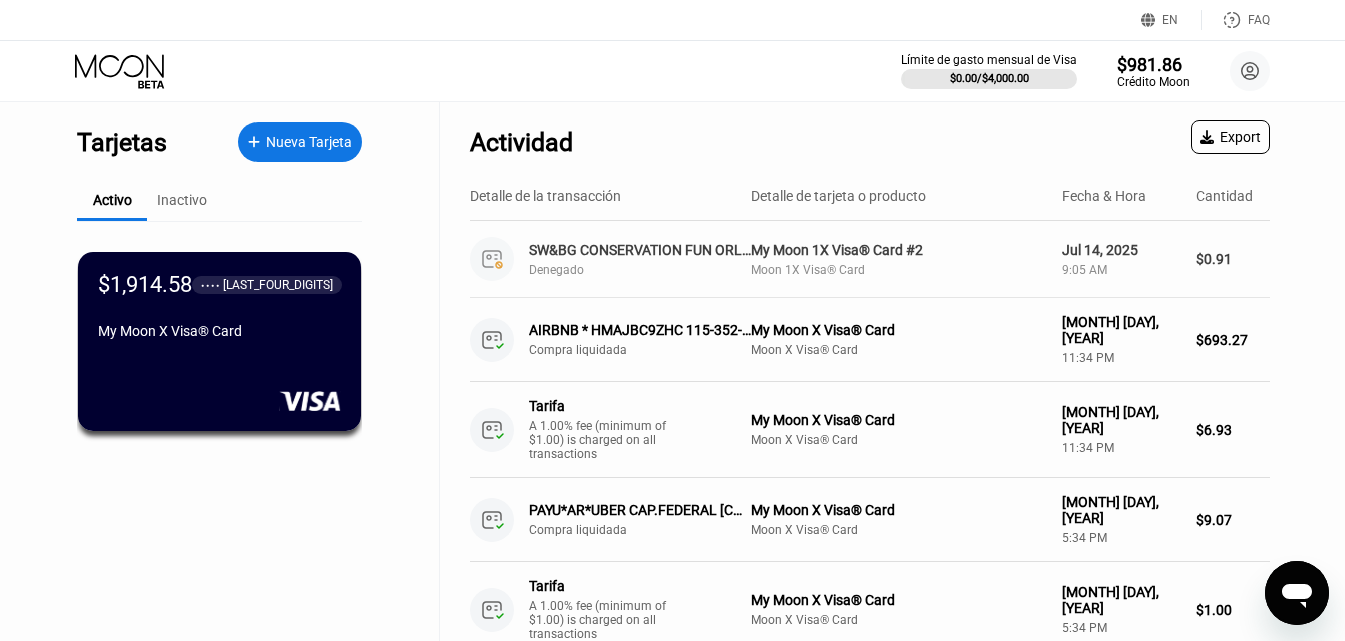 click on "SW&BG CONSERVATION FUN   ORLANDO      US" at bounding box center (640, 250) 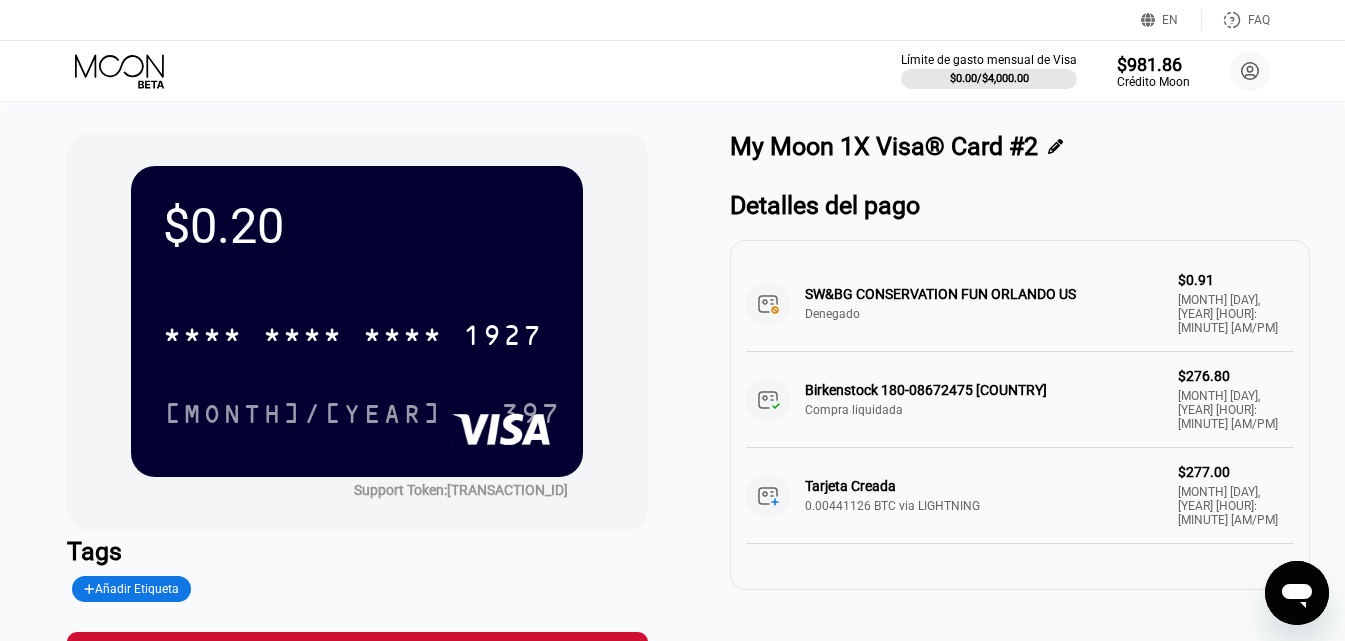 click on "SW&BG CONSERVATION FUN ORLANDO [COUNTRY] Denegado $0.91 [MONTH] [DAY], [YEAR] [HOUR]:[MINUTE] [AM/PM]" at bounding box center [1020, 304] 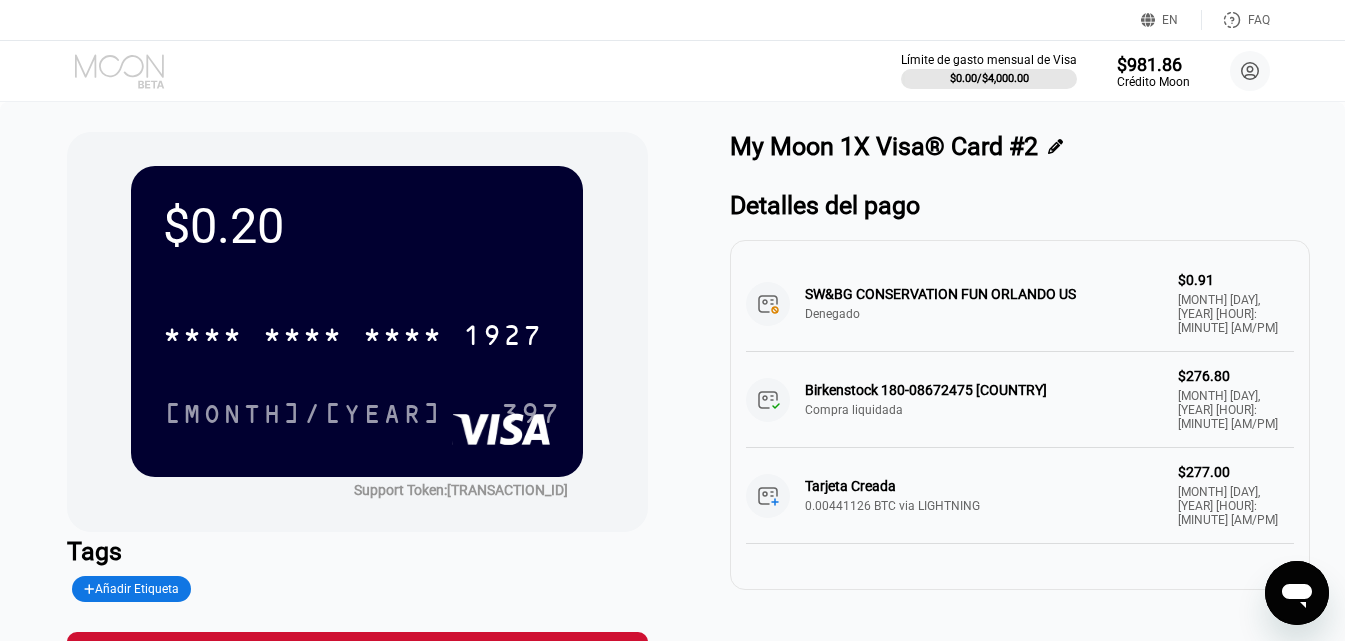 click 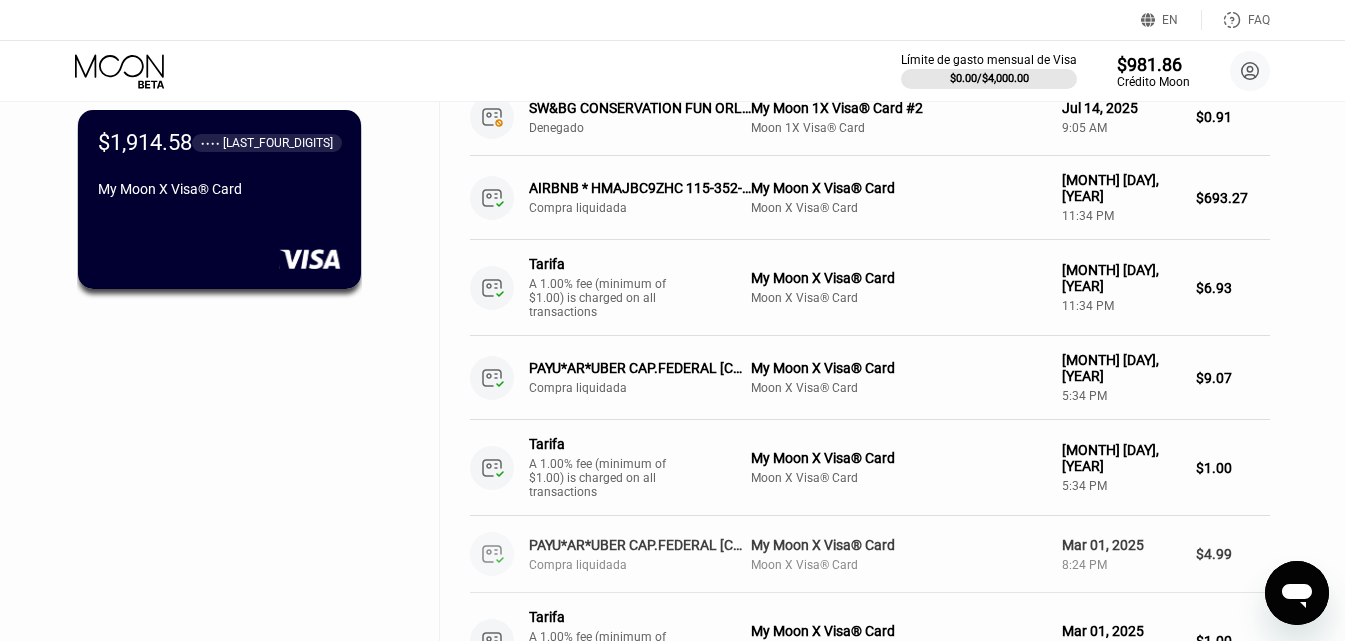 scroll, scrollTop: 0, scrollLeft: 0, axis: both 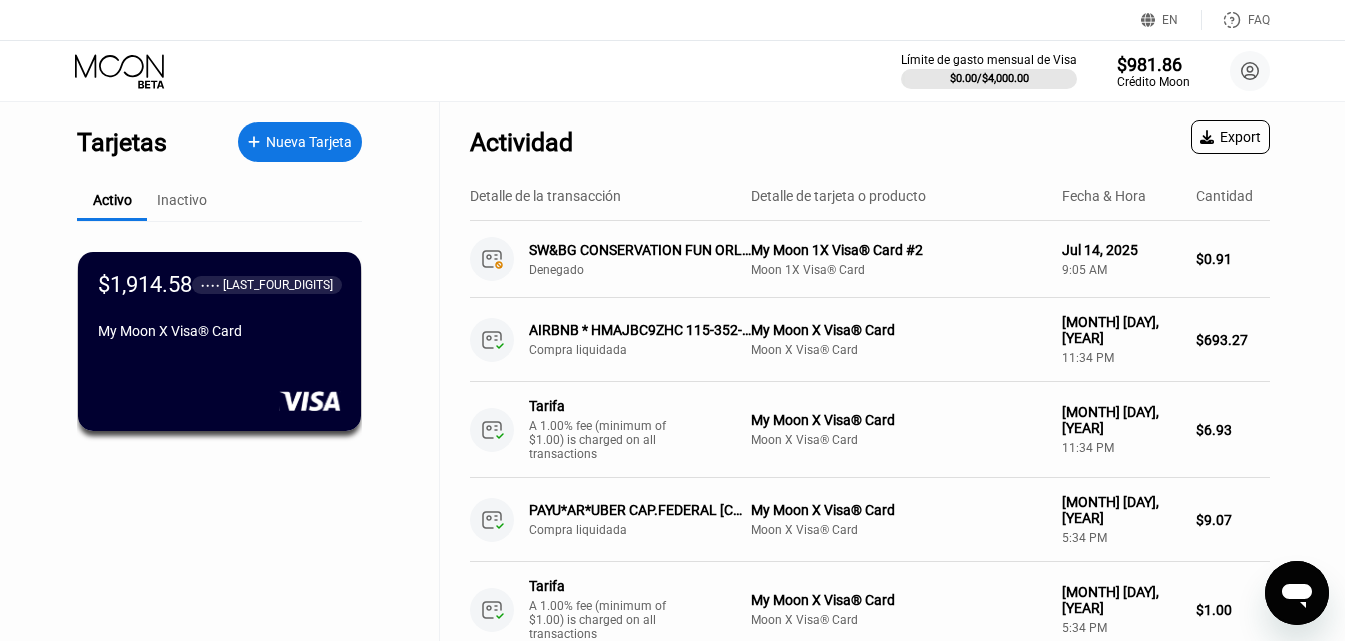 click 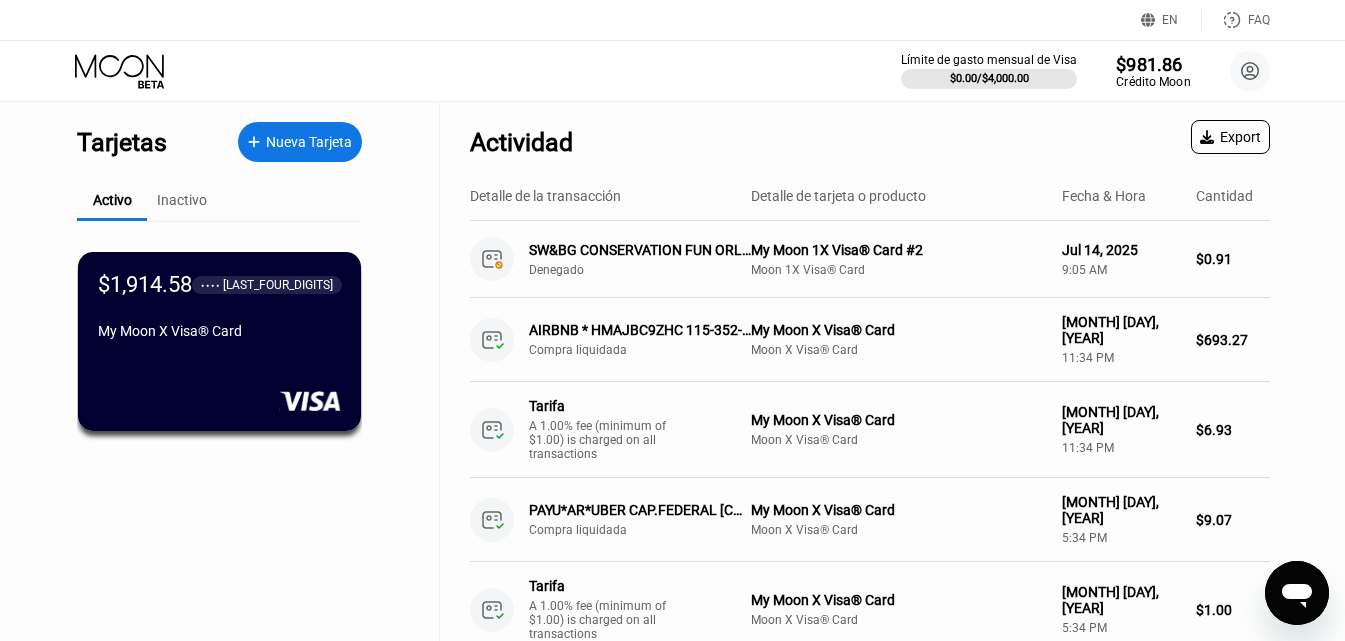 click on "$981.86" at bounding box center (1153, 63) 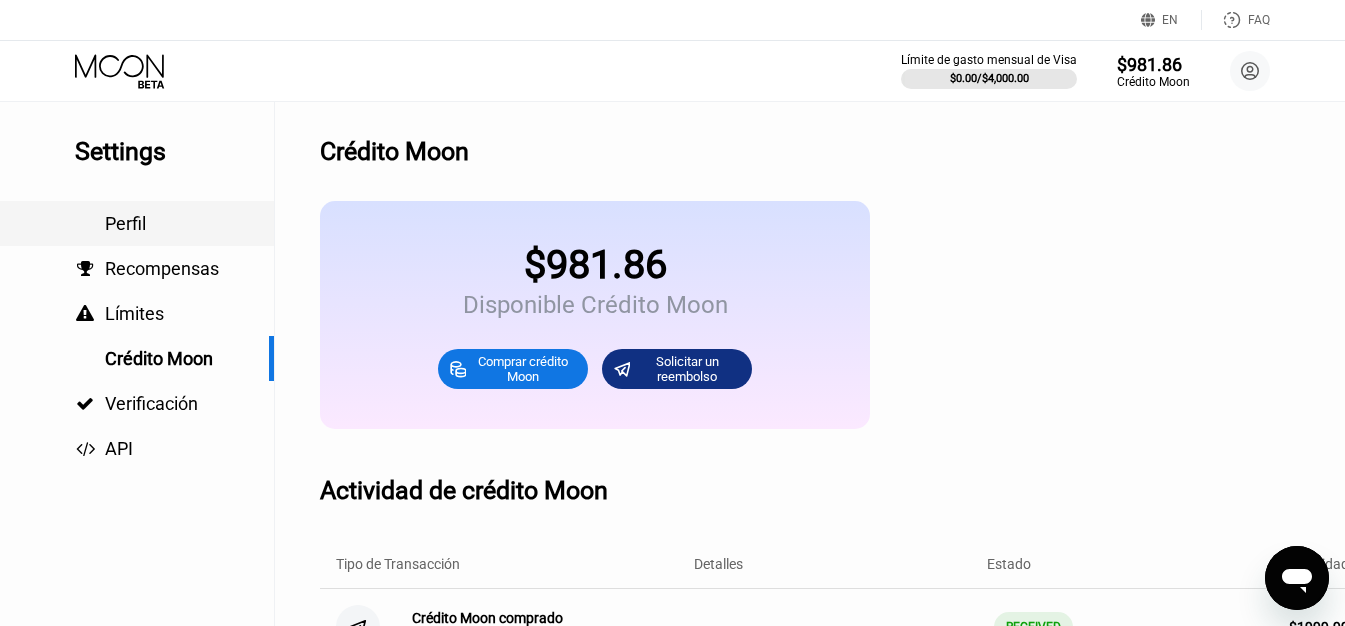 click on "Perfil" at bounding box center (137, 223) 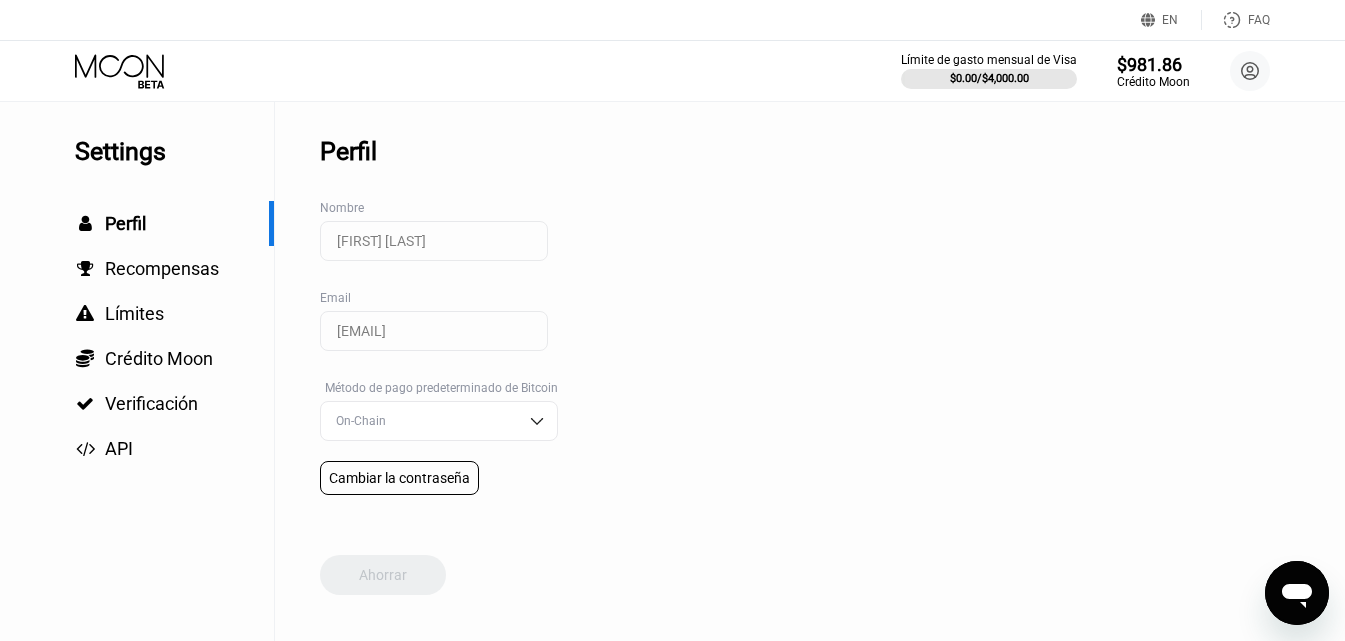 click 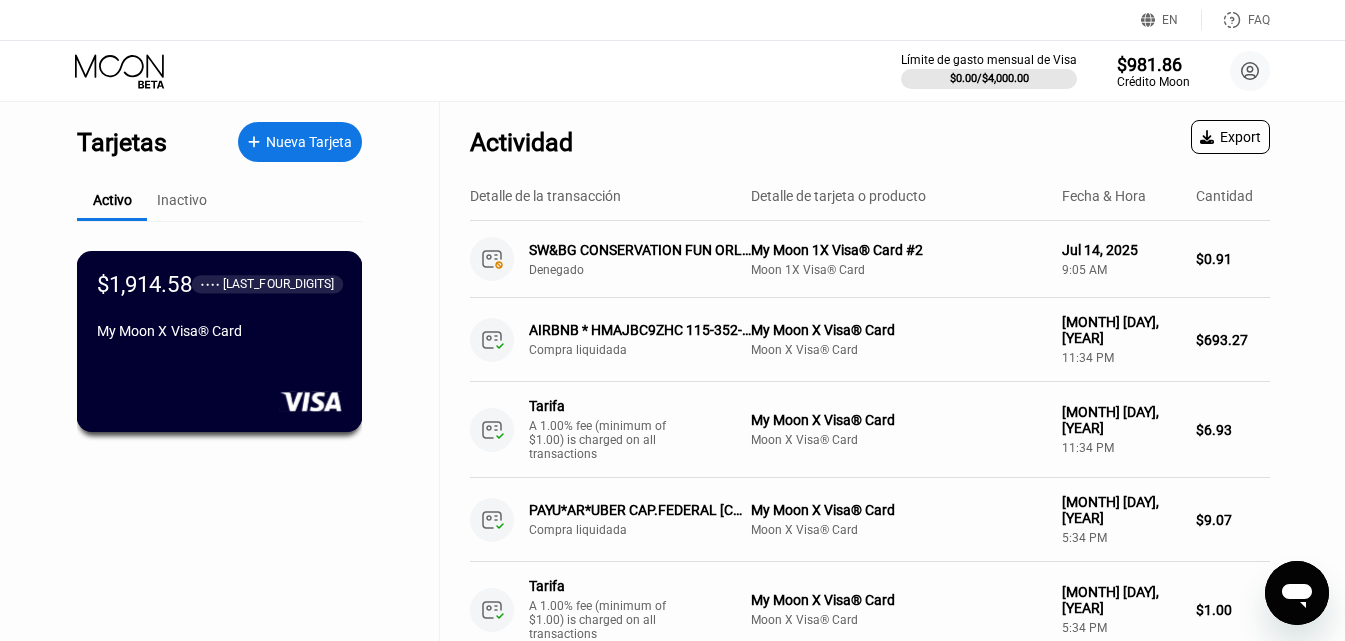 click on "$1,914.58" at bounding box center [144, 283] 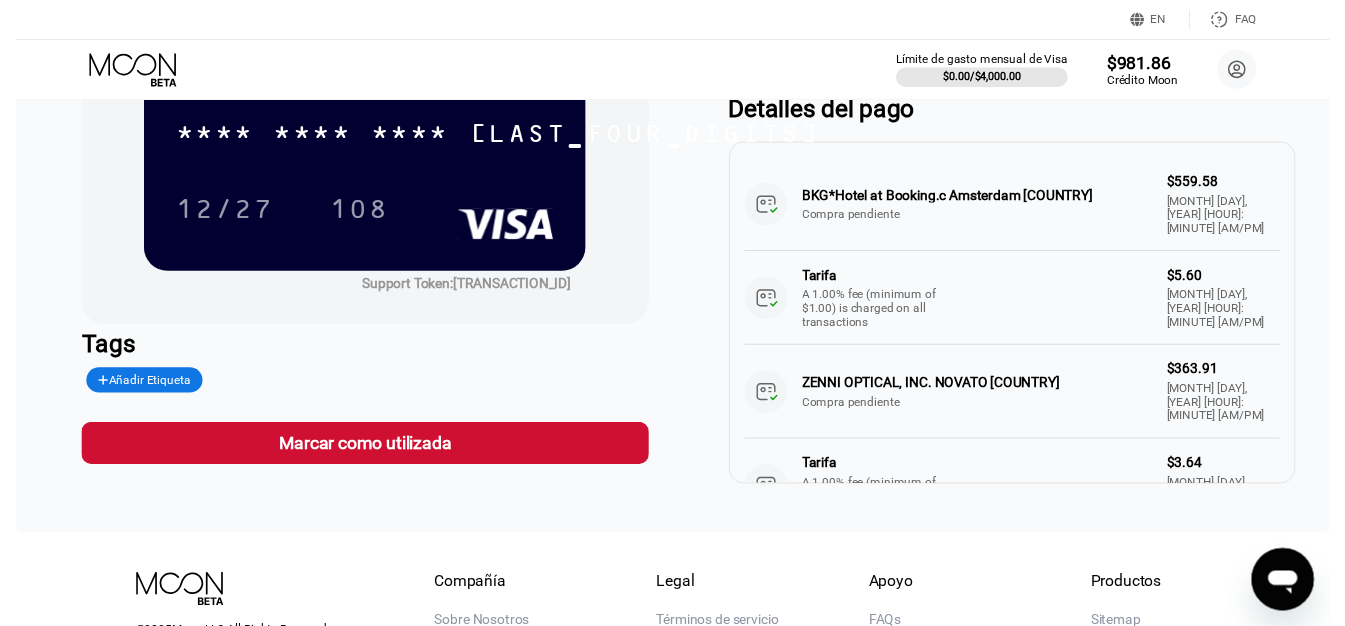 scroll, scrollTop: 0, scrollLeft: 0, axis: both 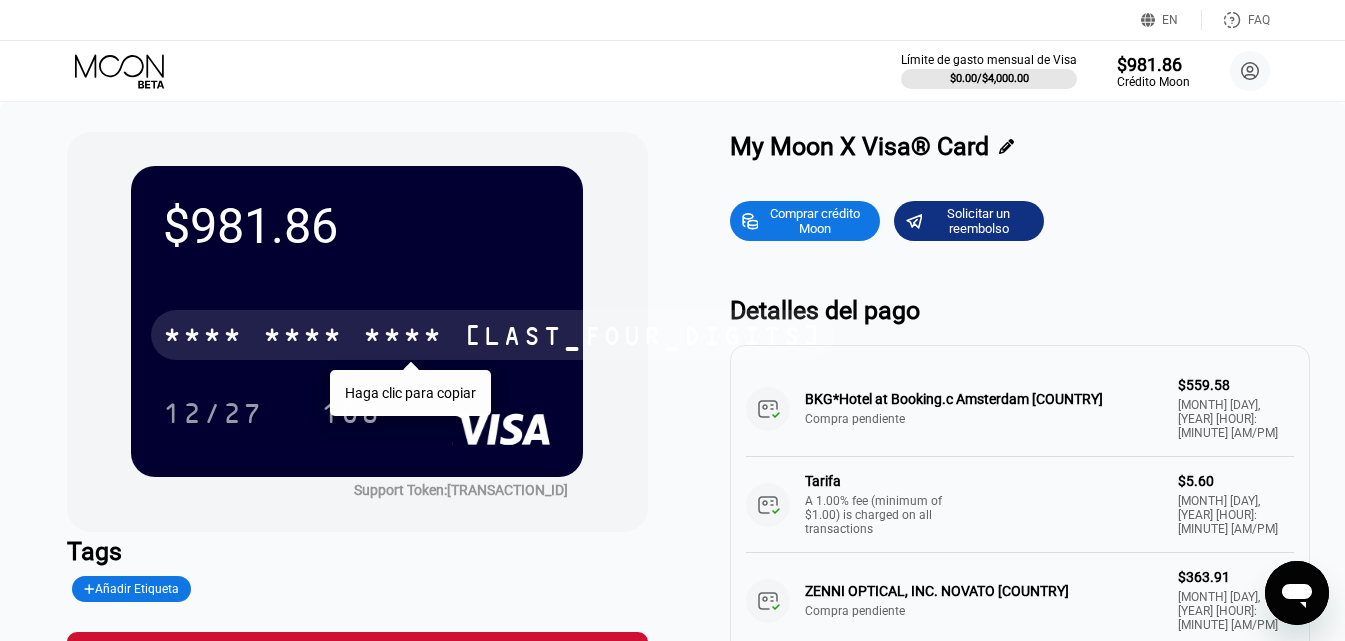click on "* * * * * * * * * * * * [LAST_FOUR_DIGITS]" at bounding box center [493, 335] 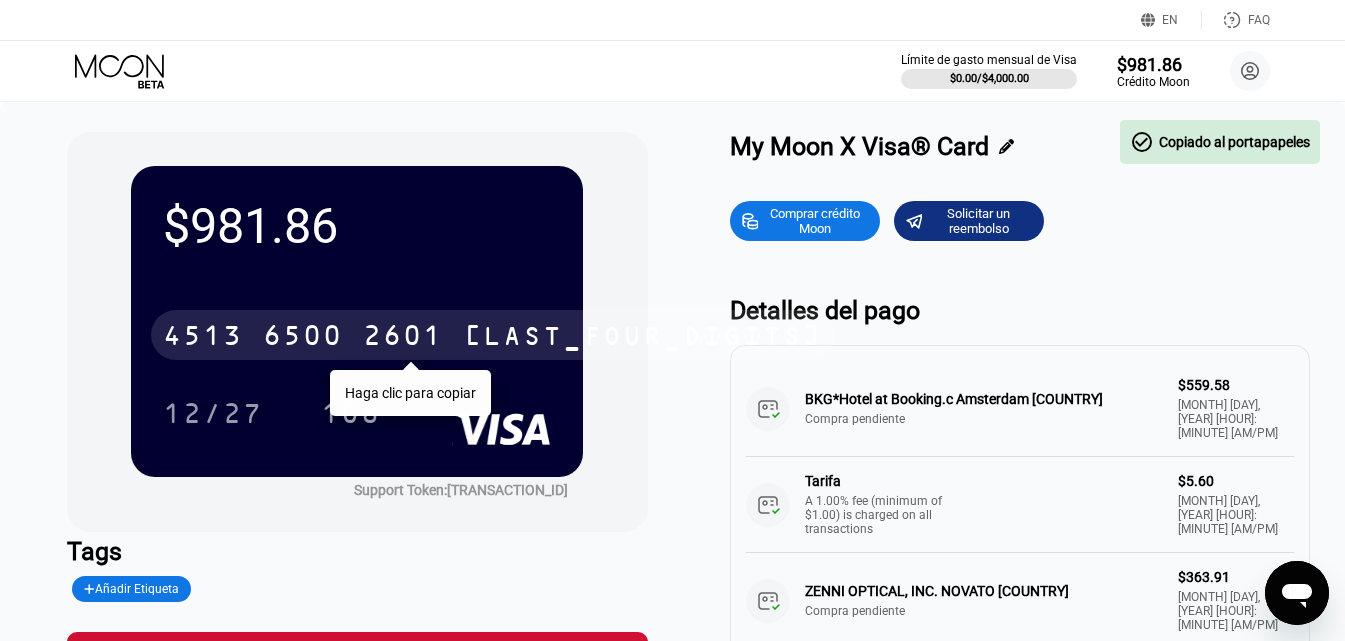 click on "[CARD_NUMBER]" at bounding box center [493, 335] 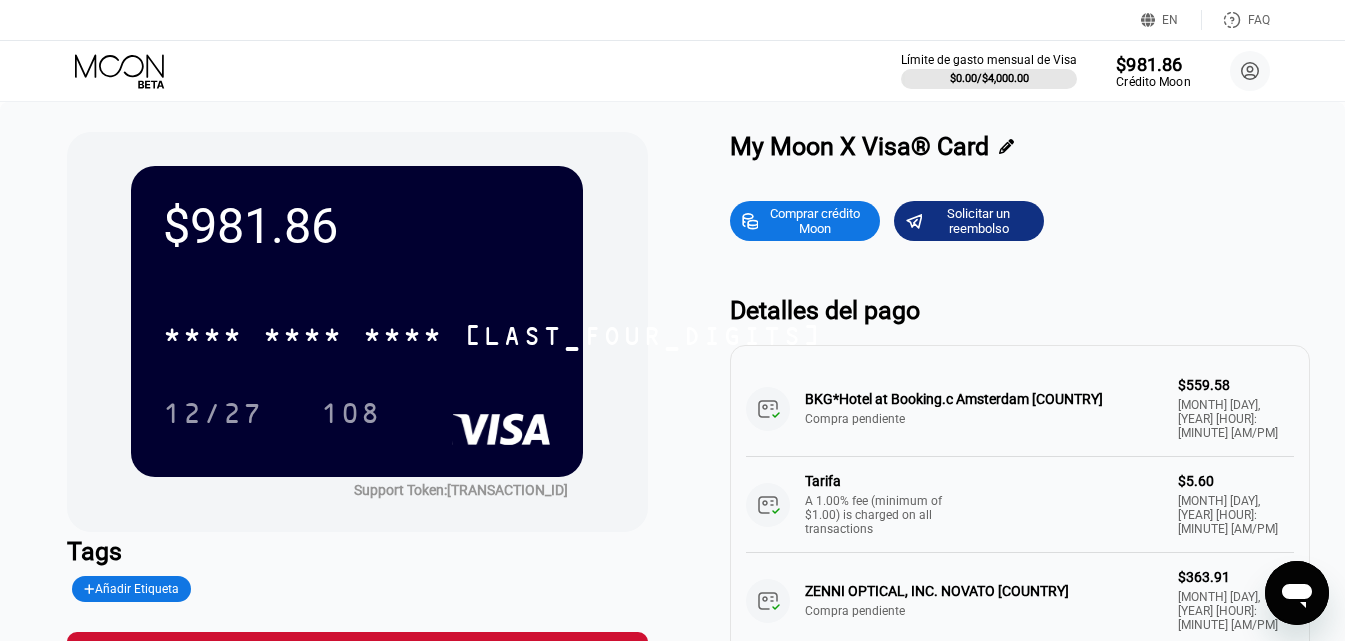 click on "Crédito Moon" at bounding box center (1153, 82) 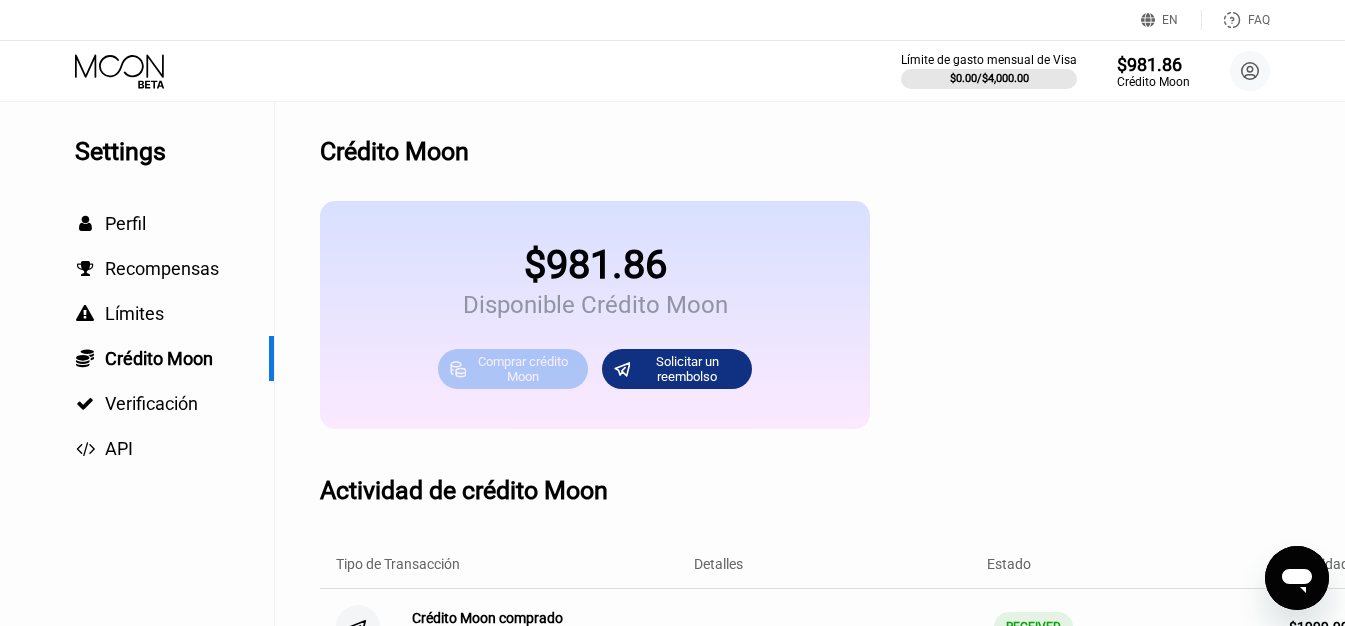 click on "Comprar crédito Moon" at bounding box center [523, 369] 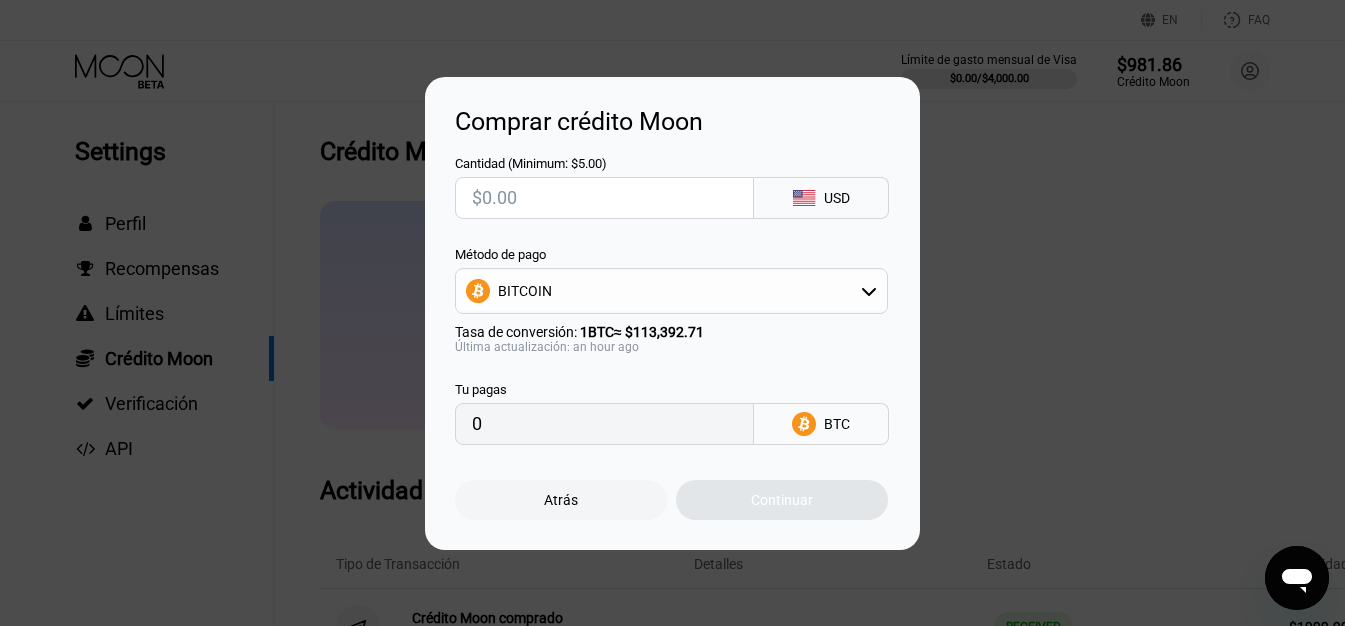 click at bounding box center [604, 198] 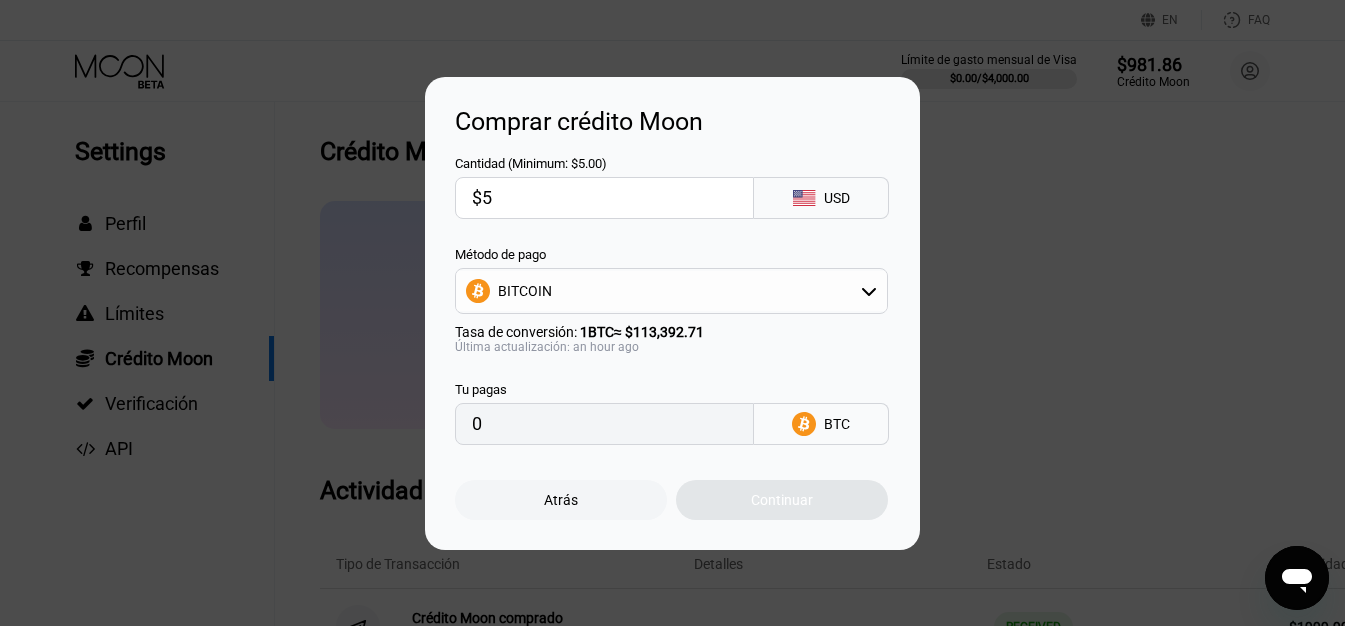 type on "0.00004418" 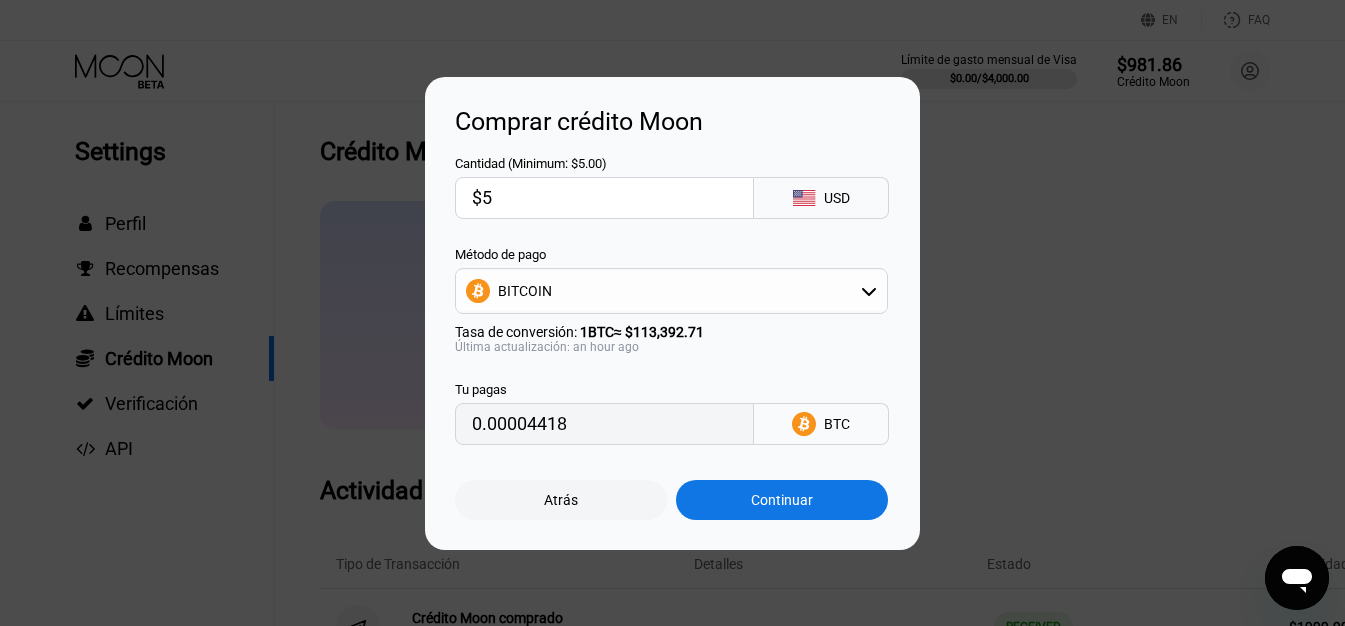 type on "$50" 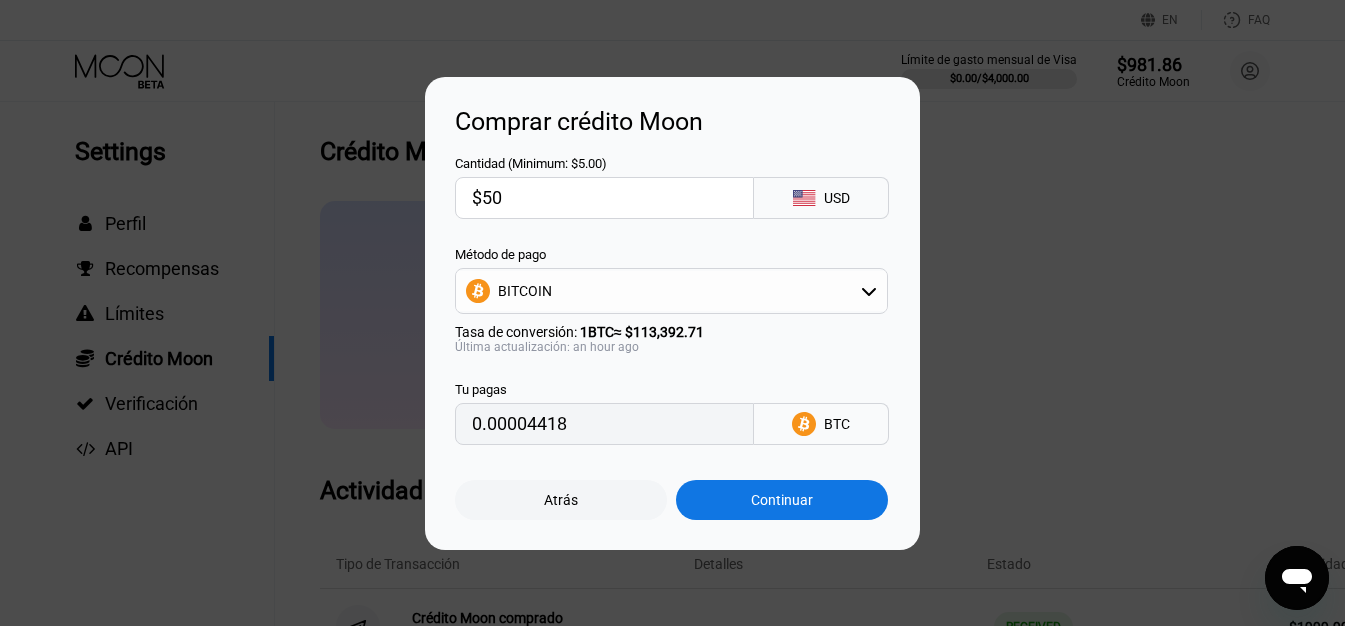 type on "0.00044177" 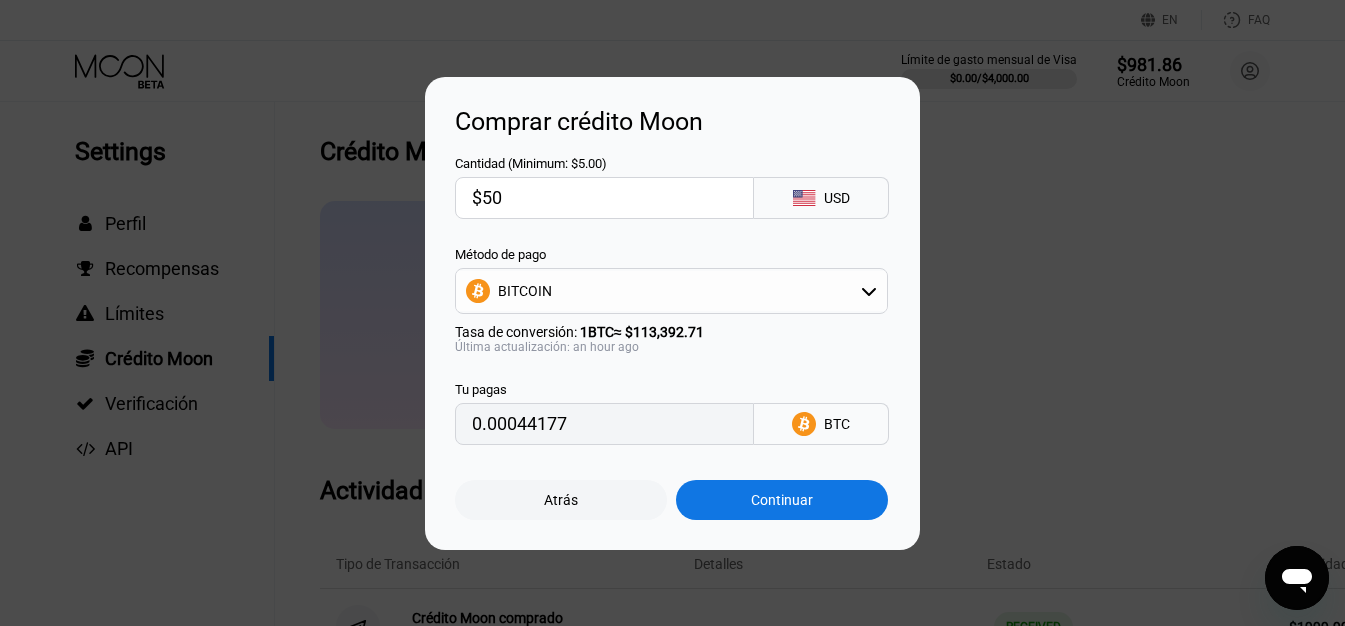 type on "$500" 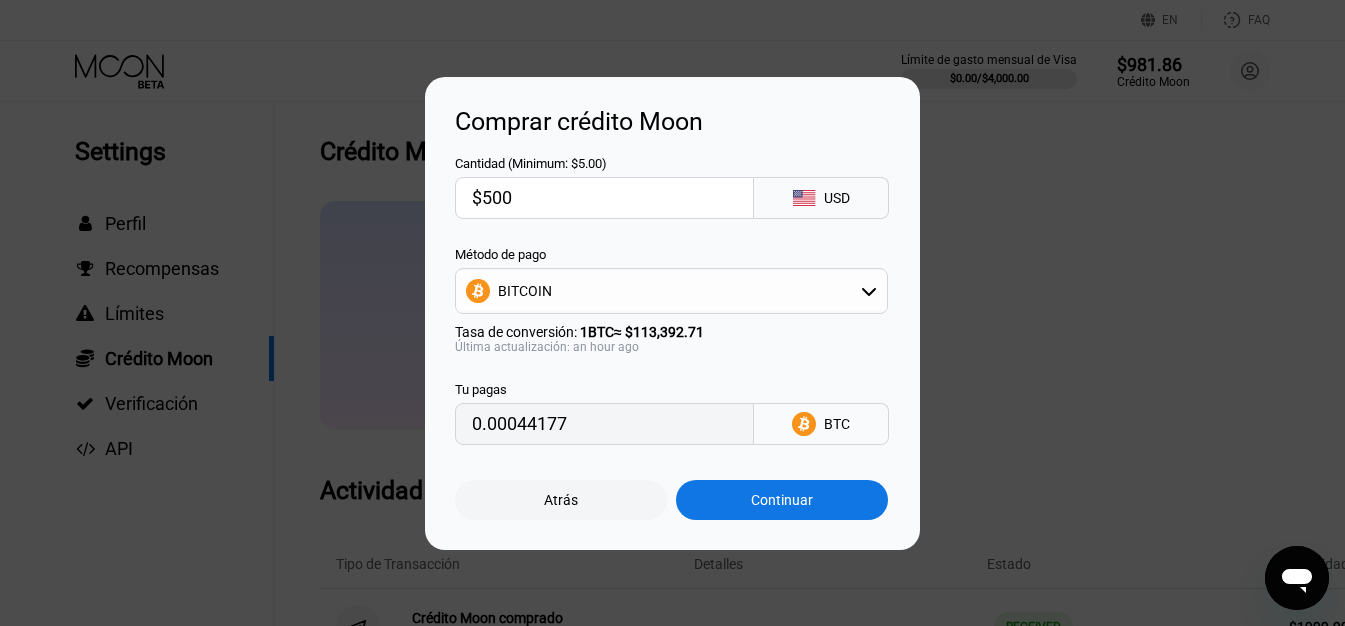 type on "0.00441767" 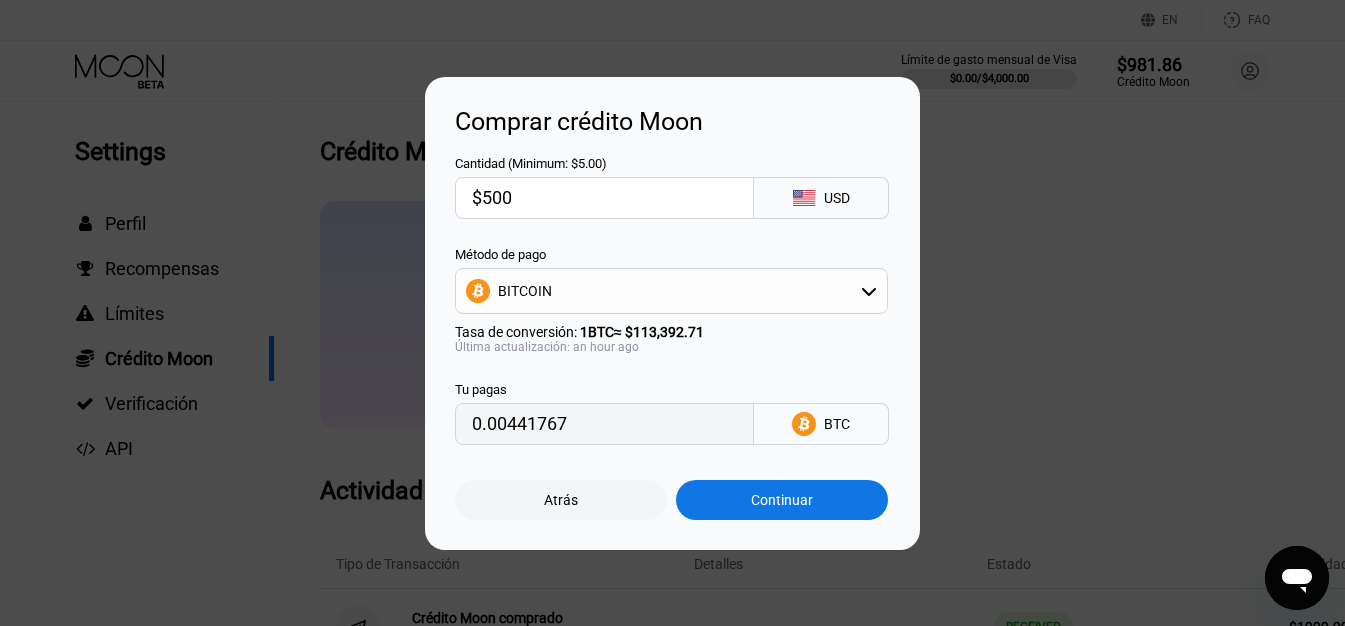 type on "$500" 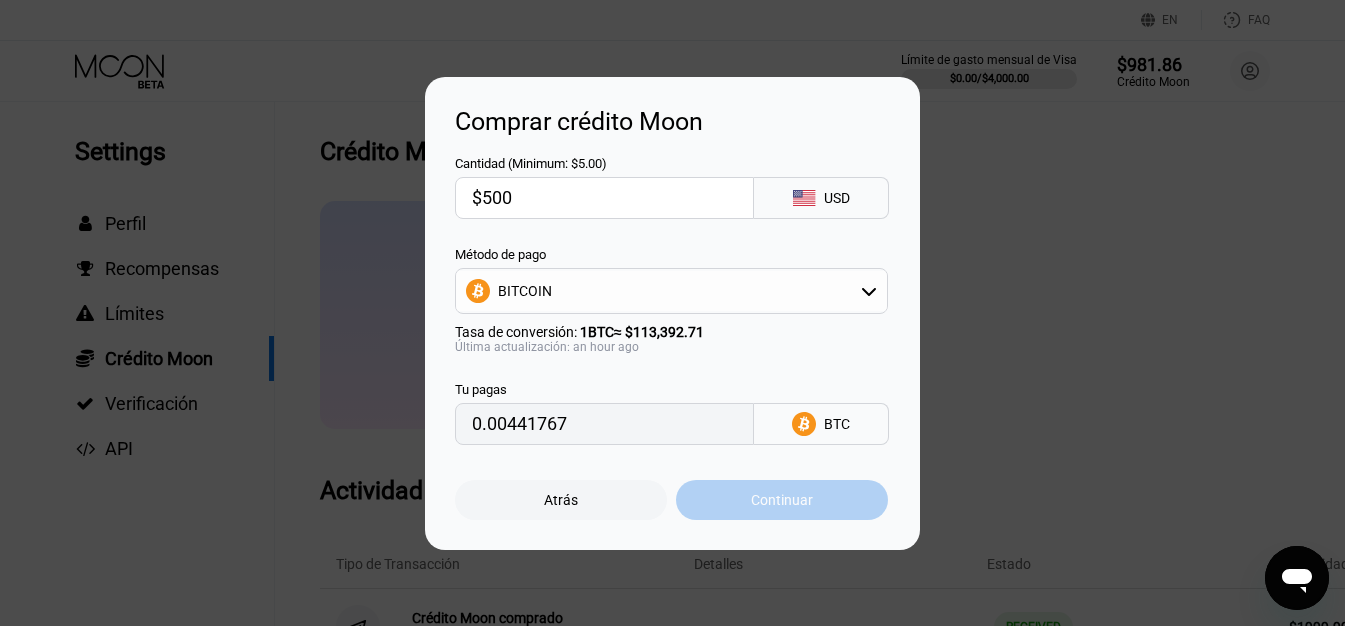 click on "Continuar" at bounding box center (782, 500) 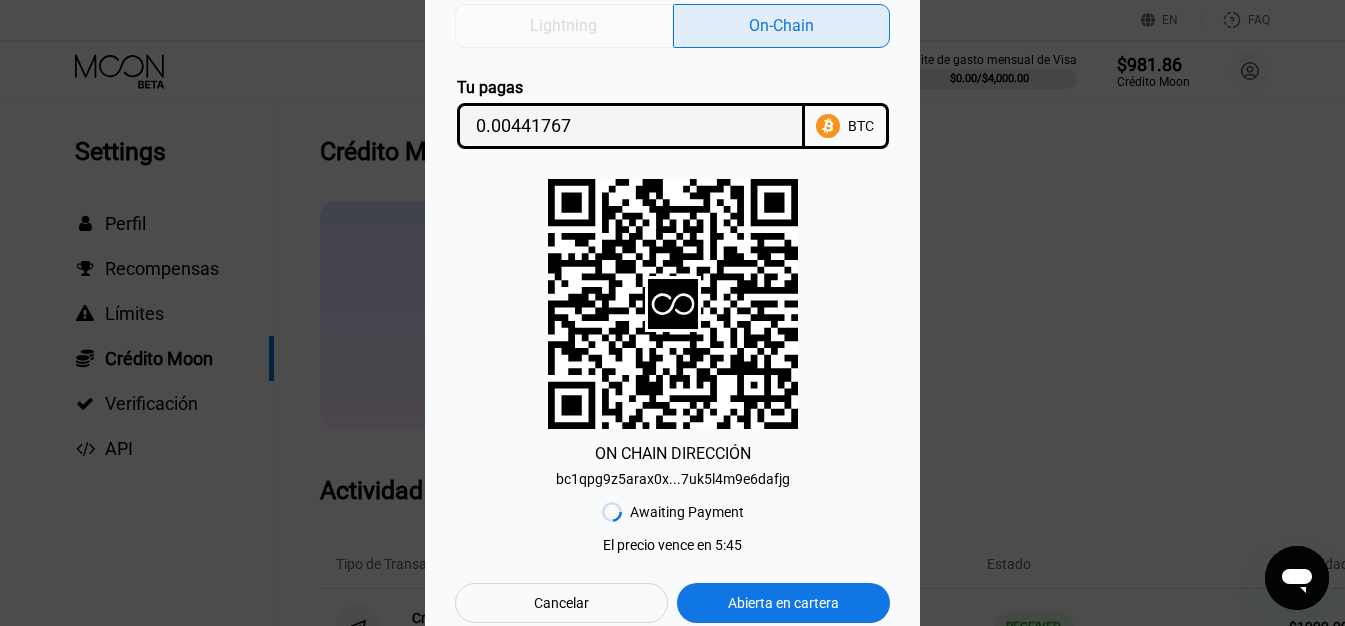 click on "Lightning" at bounding box center [563, 25] 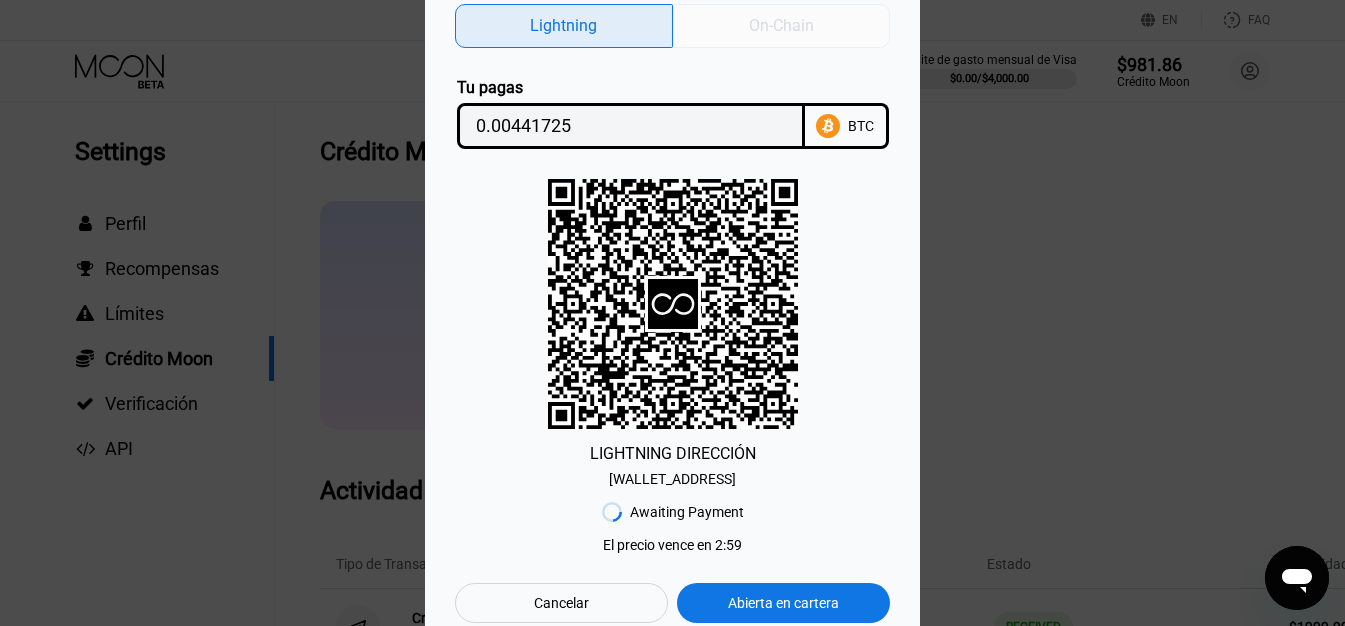 click on "On-Chain" at bounding box center (781, 25) 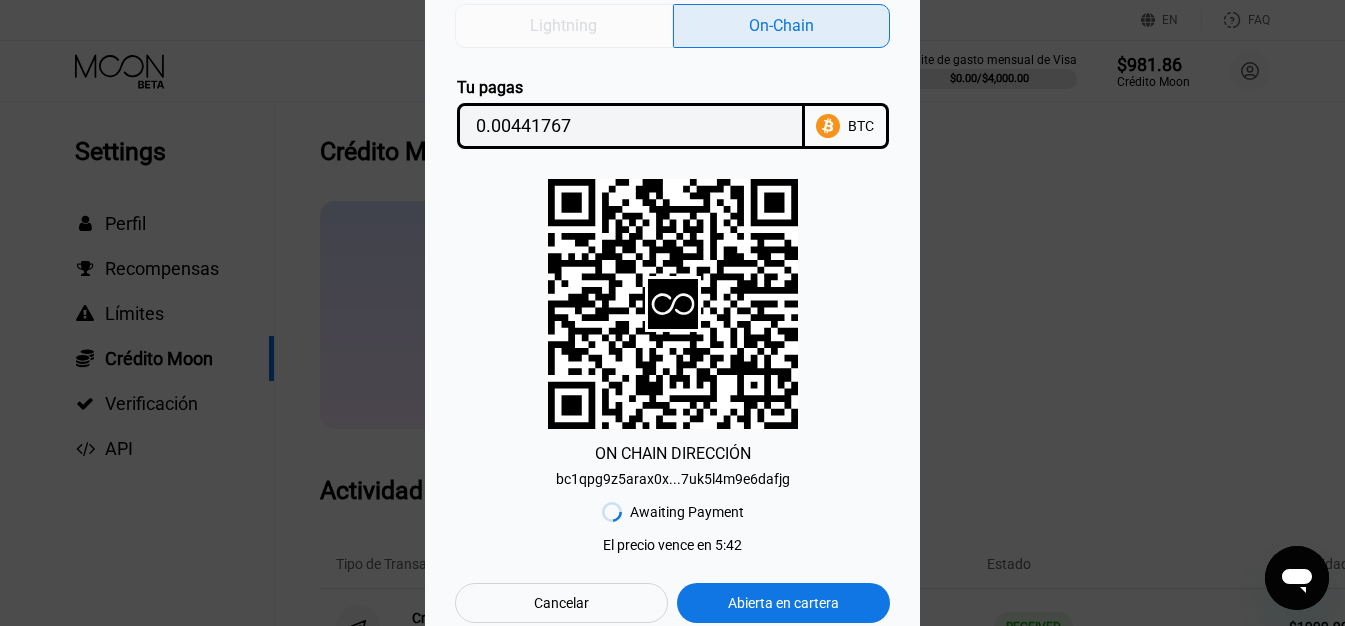 click on "Lightning" at bounding box center [564, 26] 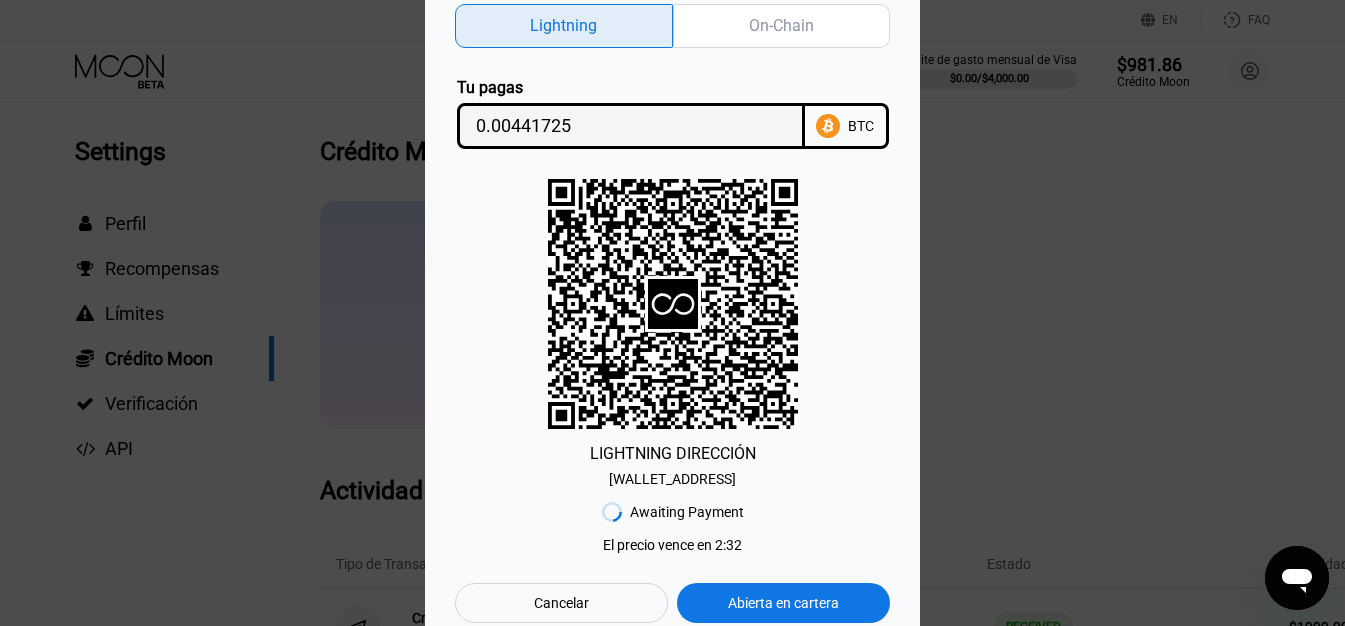 click on "On-Chain" at bounding box center [782, 26] 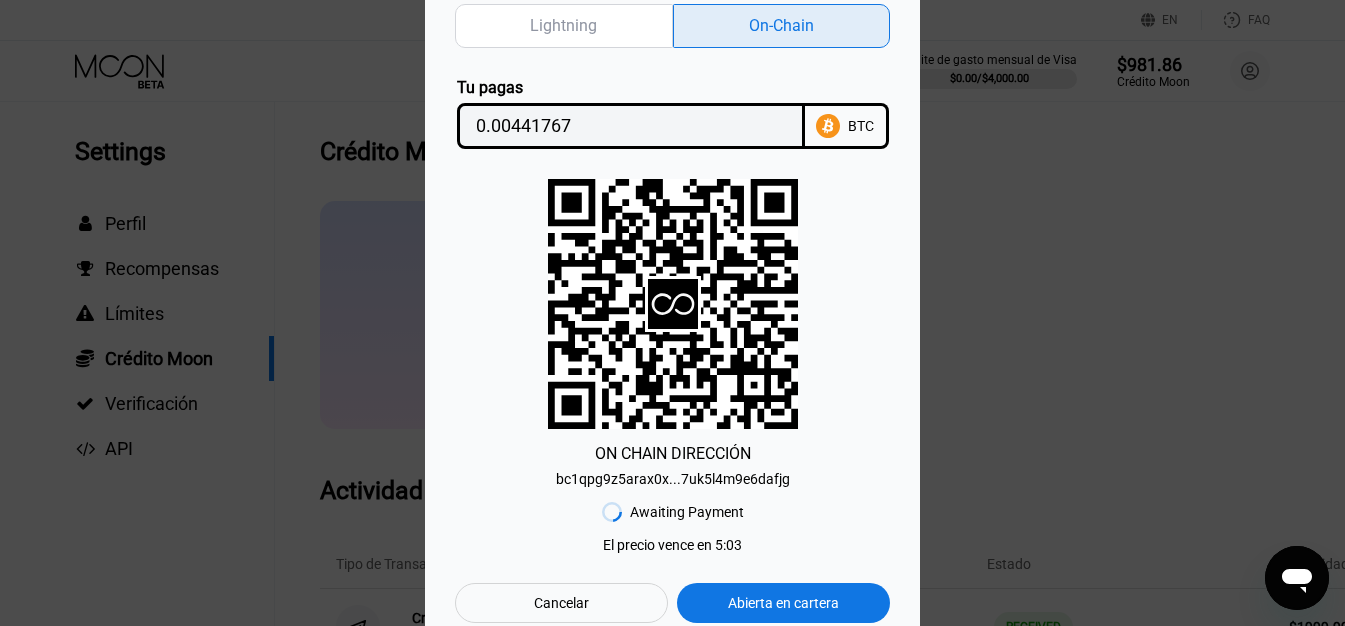 click on "Lightning" at bounding box center (563, 25) 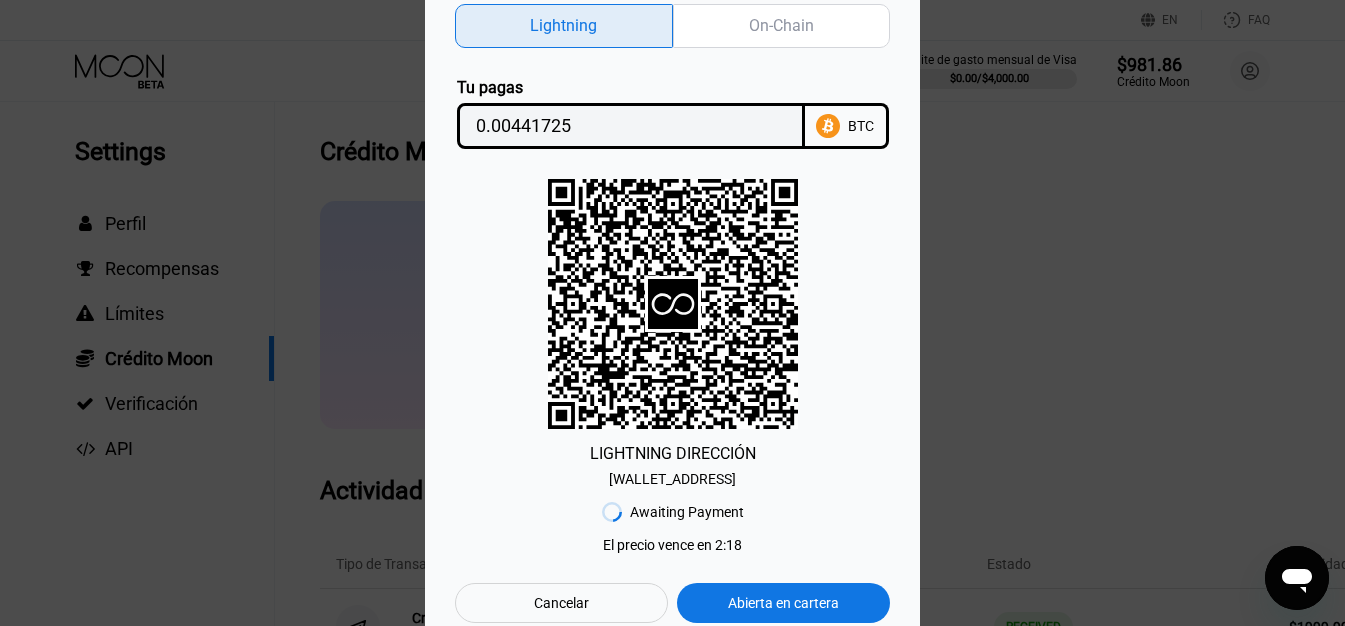 click on "On-Chain" at bounding box center [782, 26] 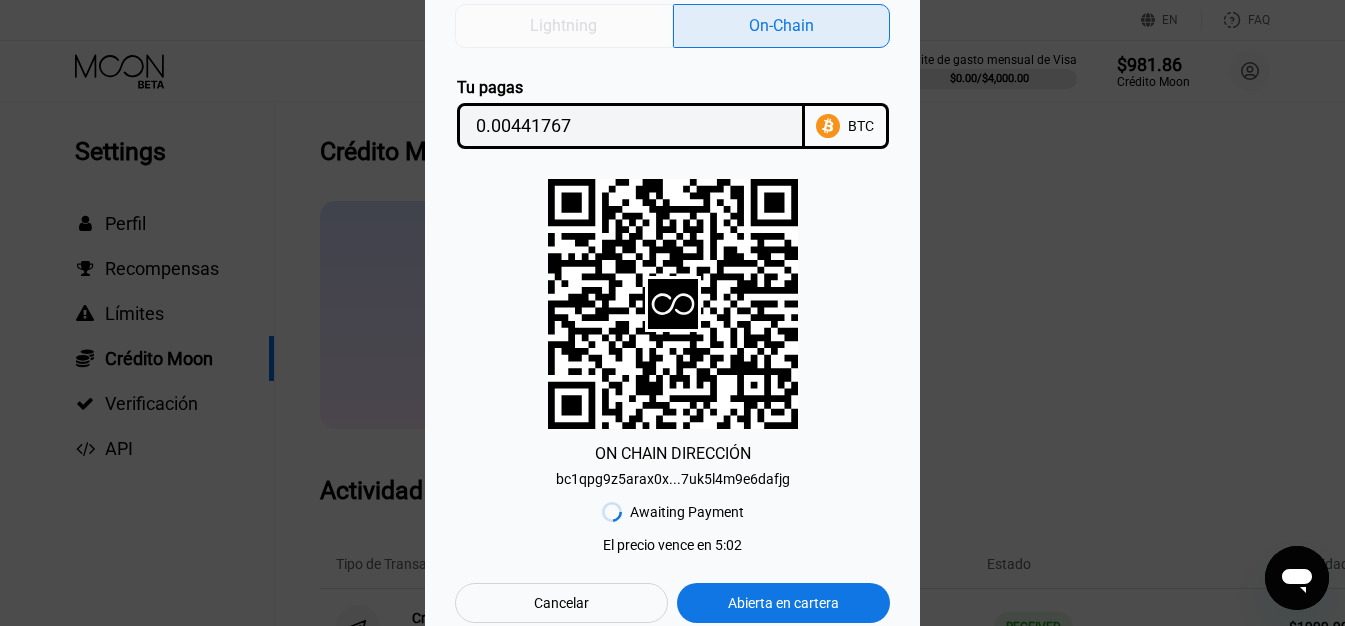 click on "Lightning" at bounding box center [564, 26] 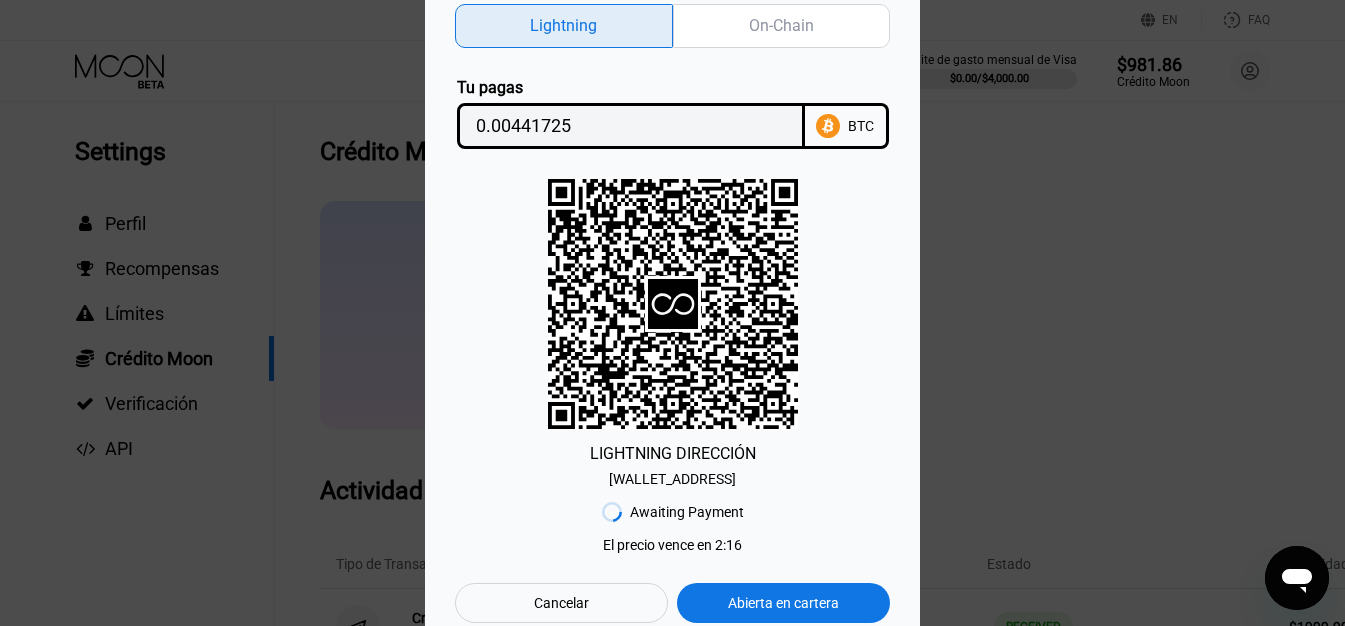 click on "On-Chain" at bounding box center (782, 26) 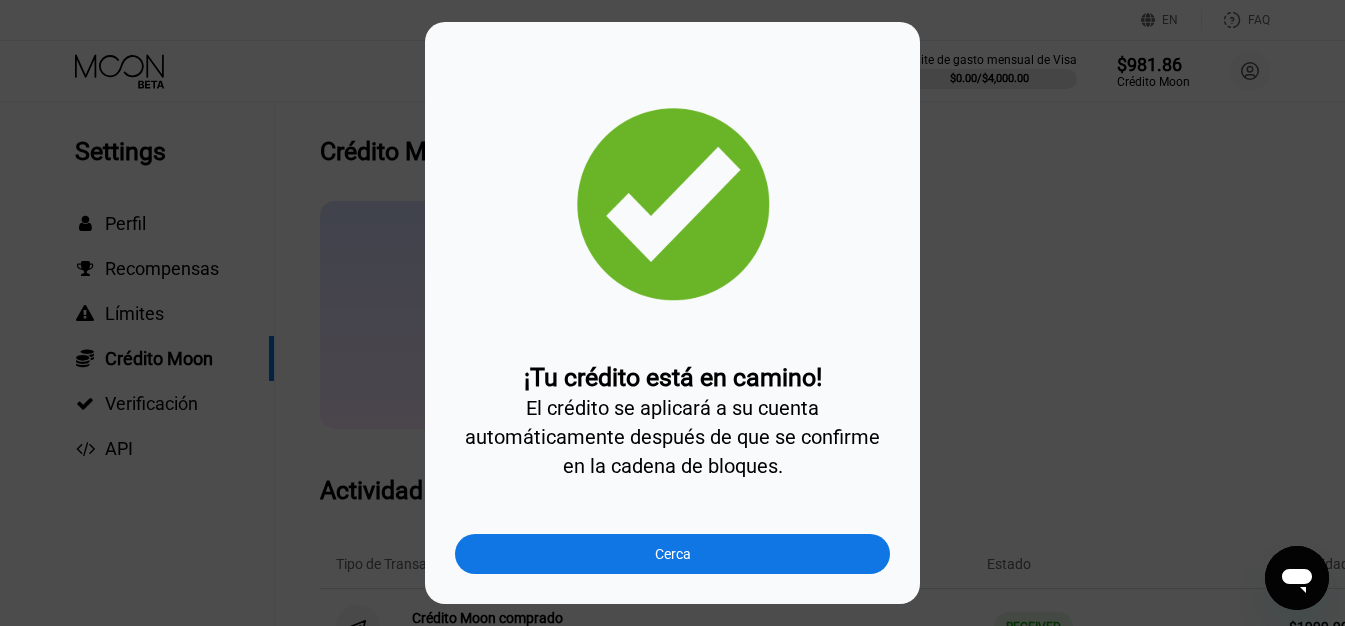 click on "Cerca" at bounding box center [672, 554] 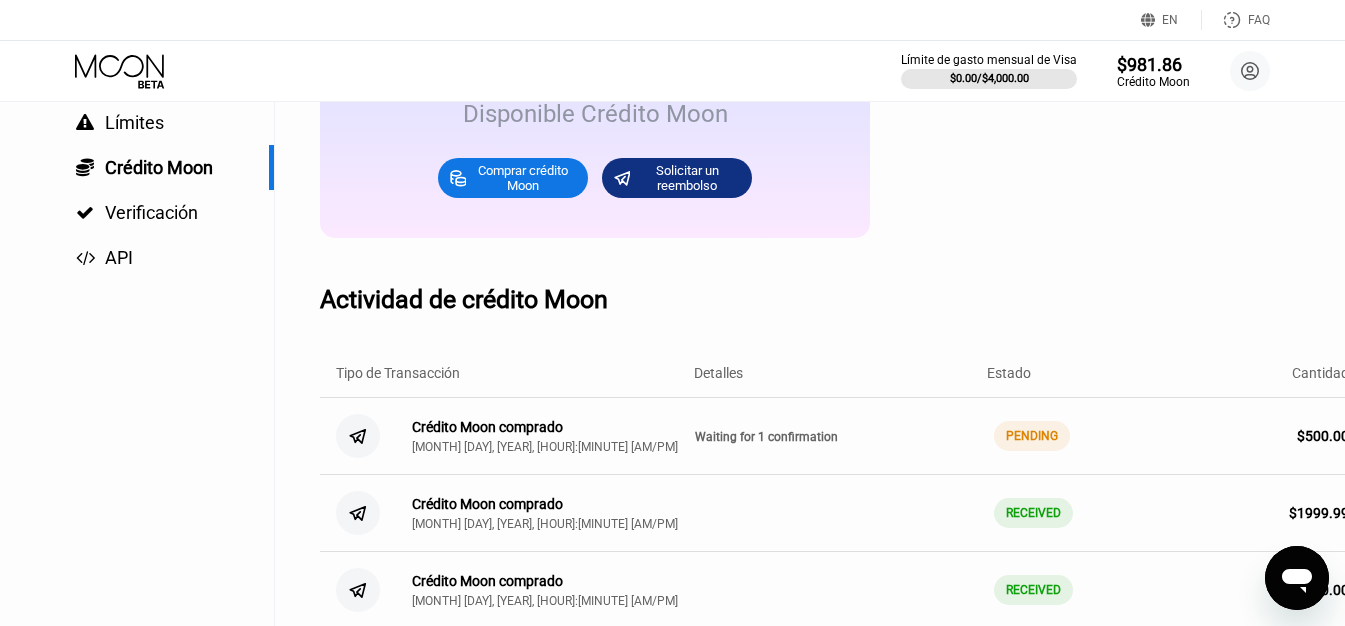 scroll, scrollTop: 200, scrollLeft: 0, axis: vertical 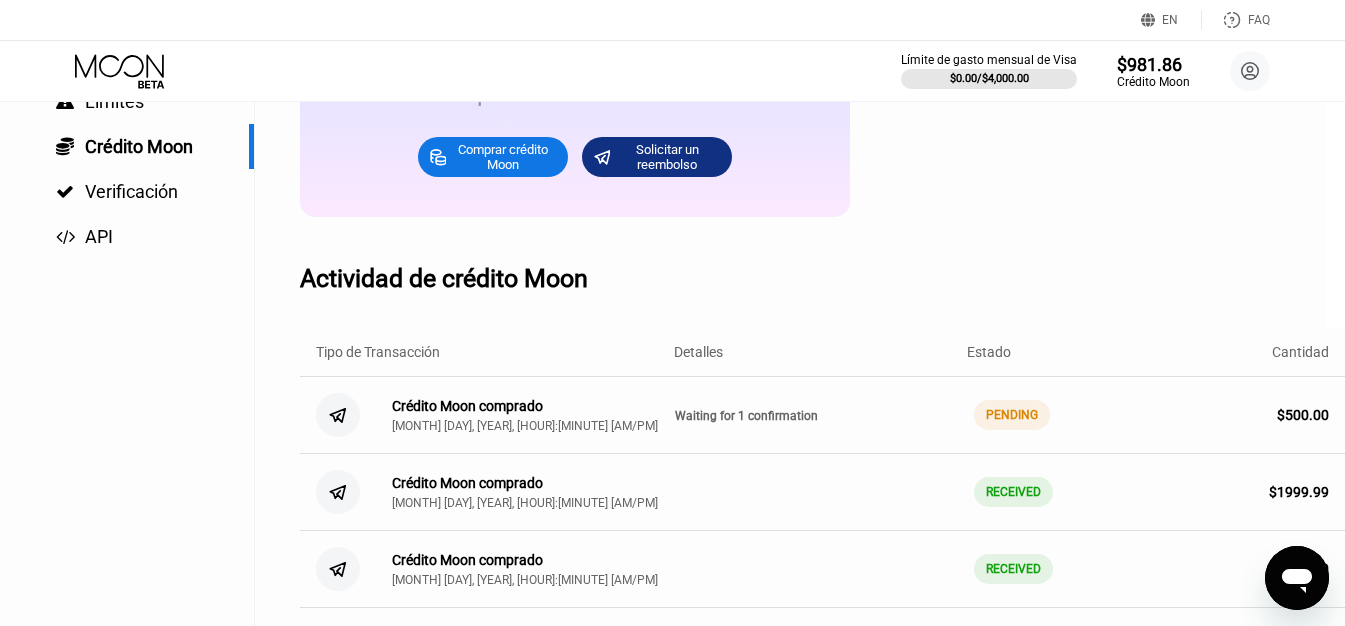 drag, startPoint x: 792, startPoint y: 438, endPoint x: 1124, endPoint y: 465, distance: 333.09607 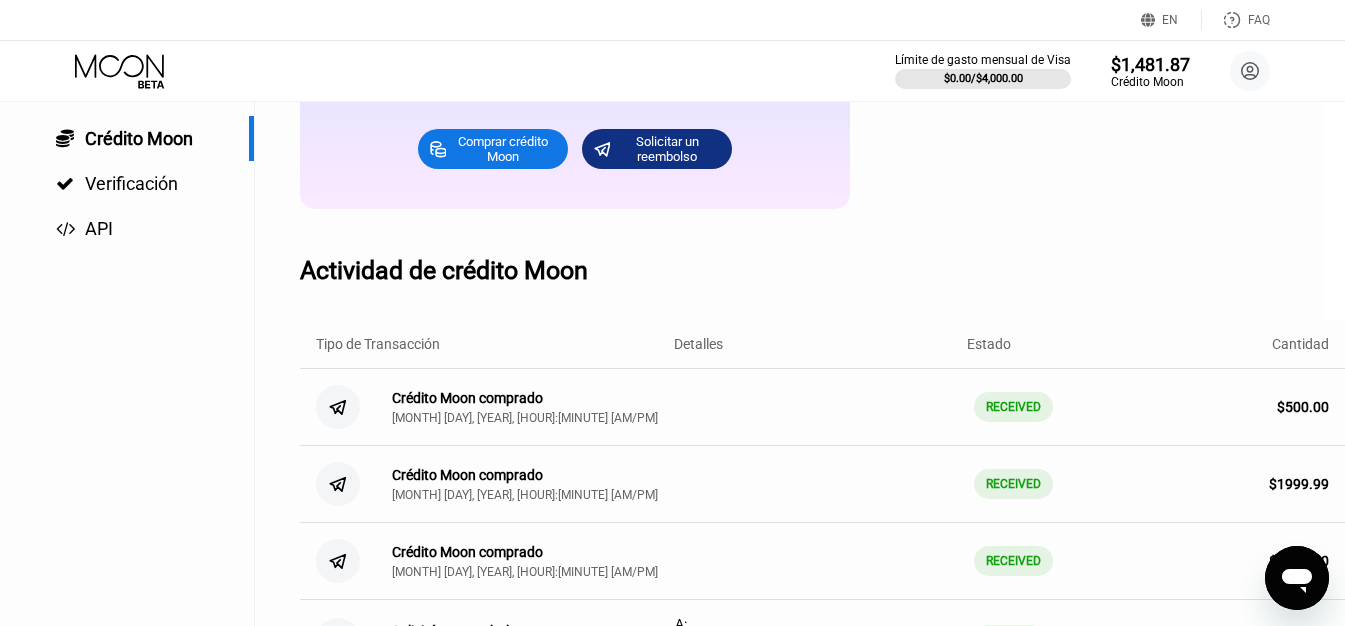 scroll, scrollTop: 0, scrollLeft: 20, axis: horizontal 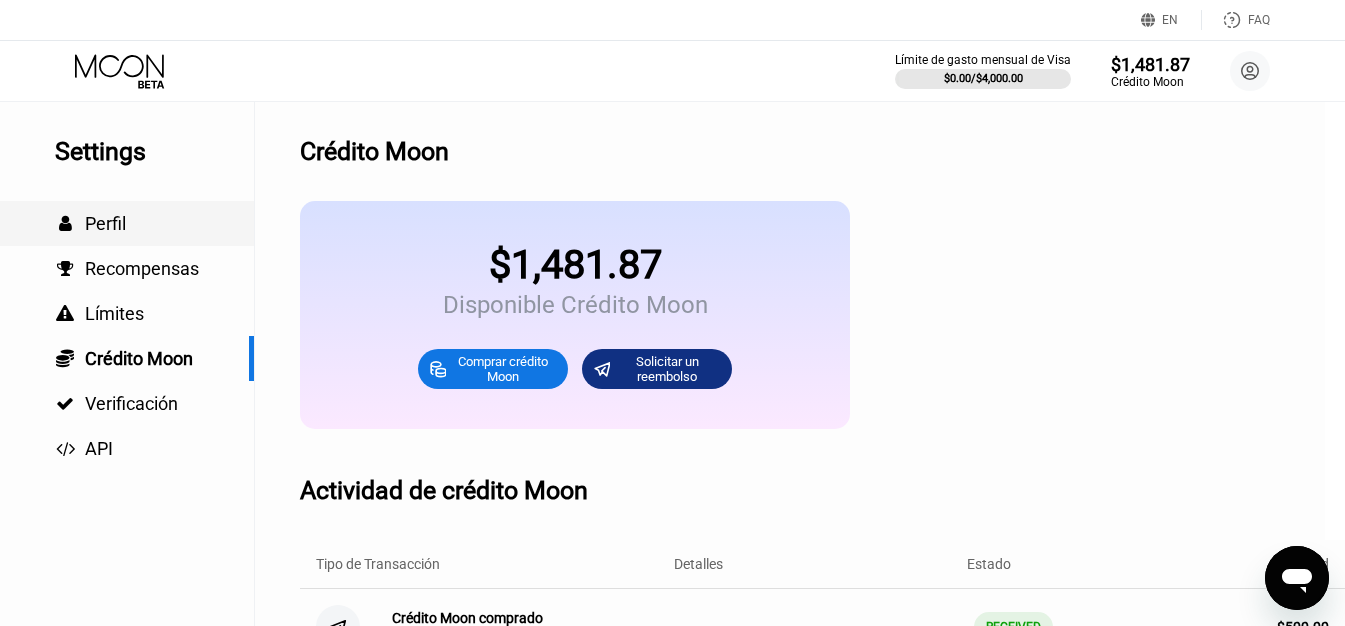click on " Perfil" at bounding box center (117, 223) 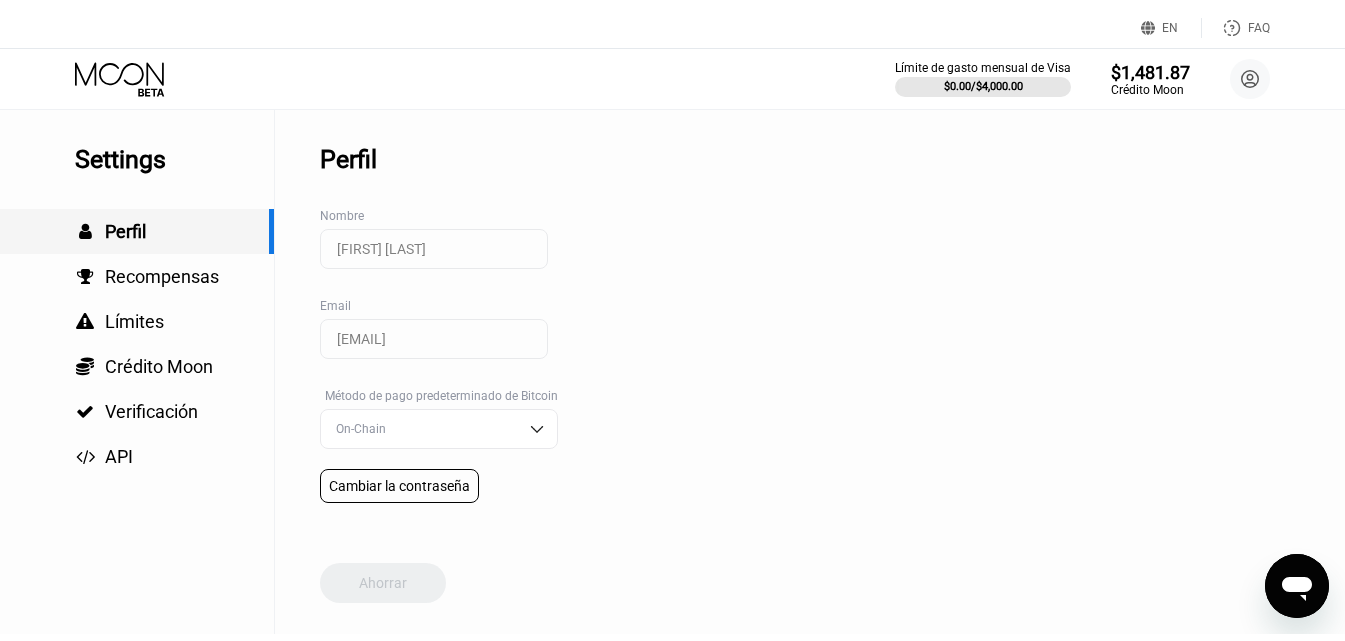 scroll, scrollTop: 0, scrollLeft: 0, axis: both 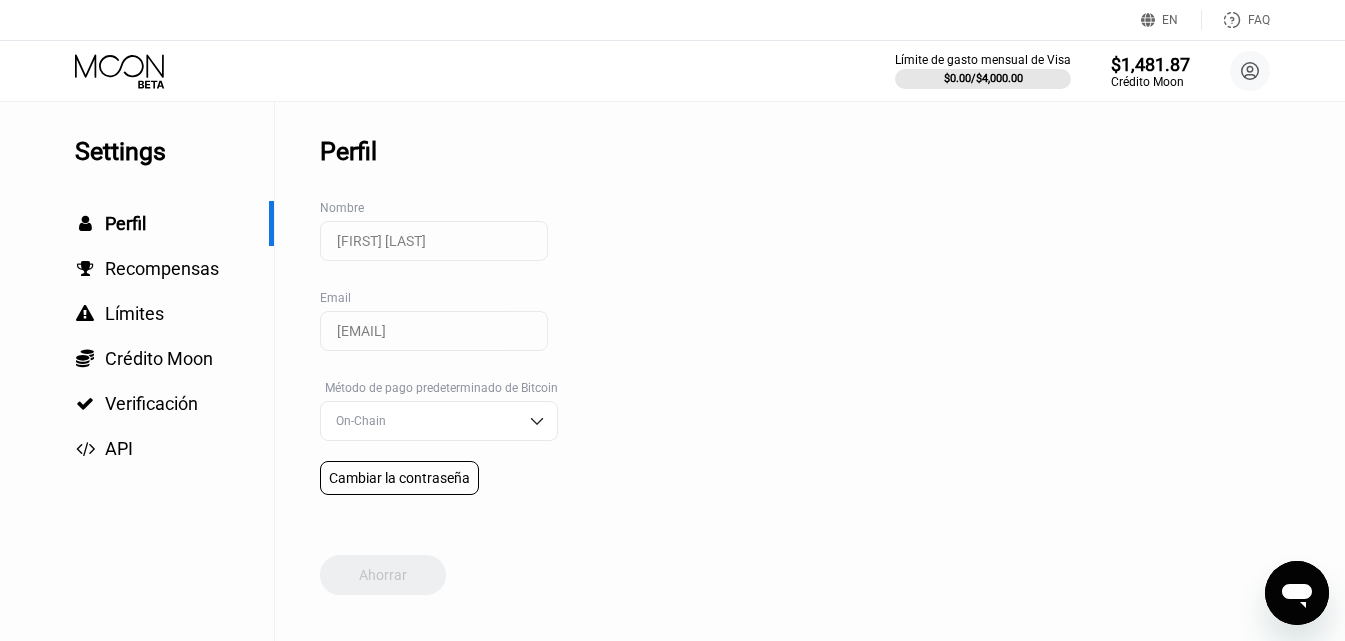 click on "Límite de gasto mensual de Visa $0.00 / $4,000.00 $1,481.87 Crédito Moon [FIRST] [LAST] [EMAIL]  Inicio Ajustes Apoyo Carreras Sobre Nosotros Cerrar sesión Política de privacidad Condiciones" at bounding box center [672, 71] 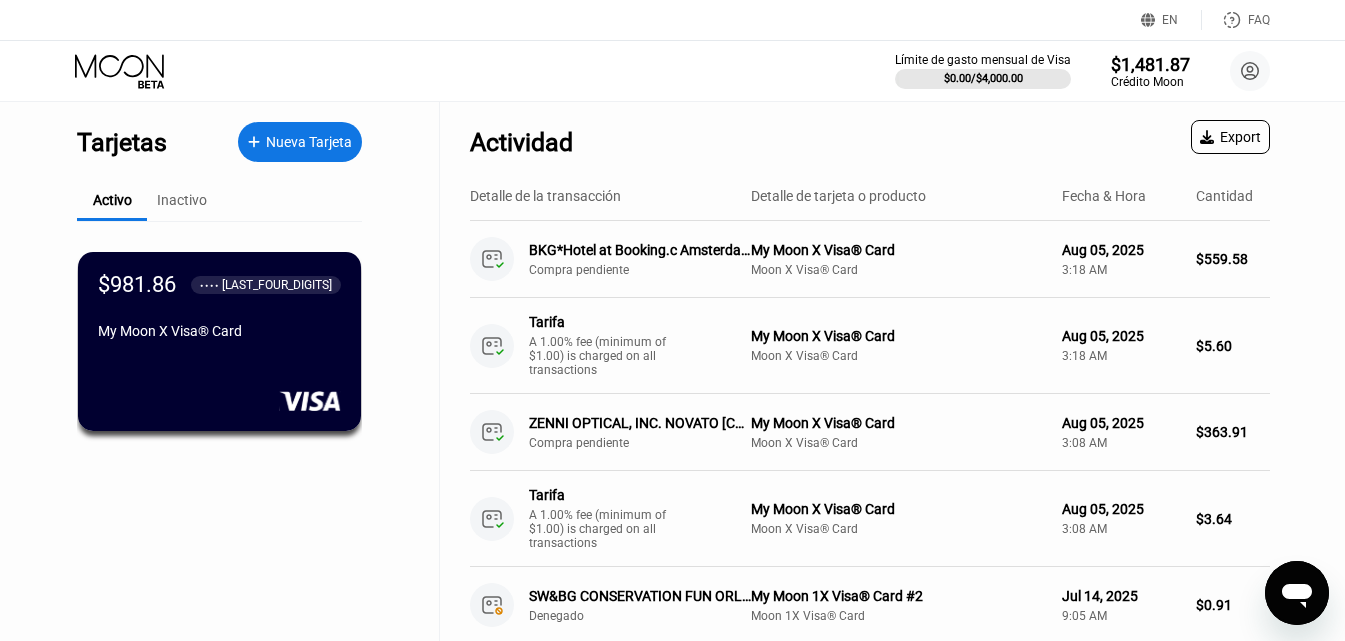 click on "$981.86" at bounding box center [137, 284] 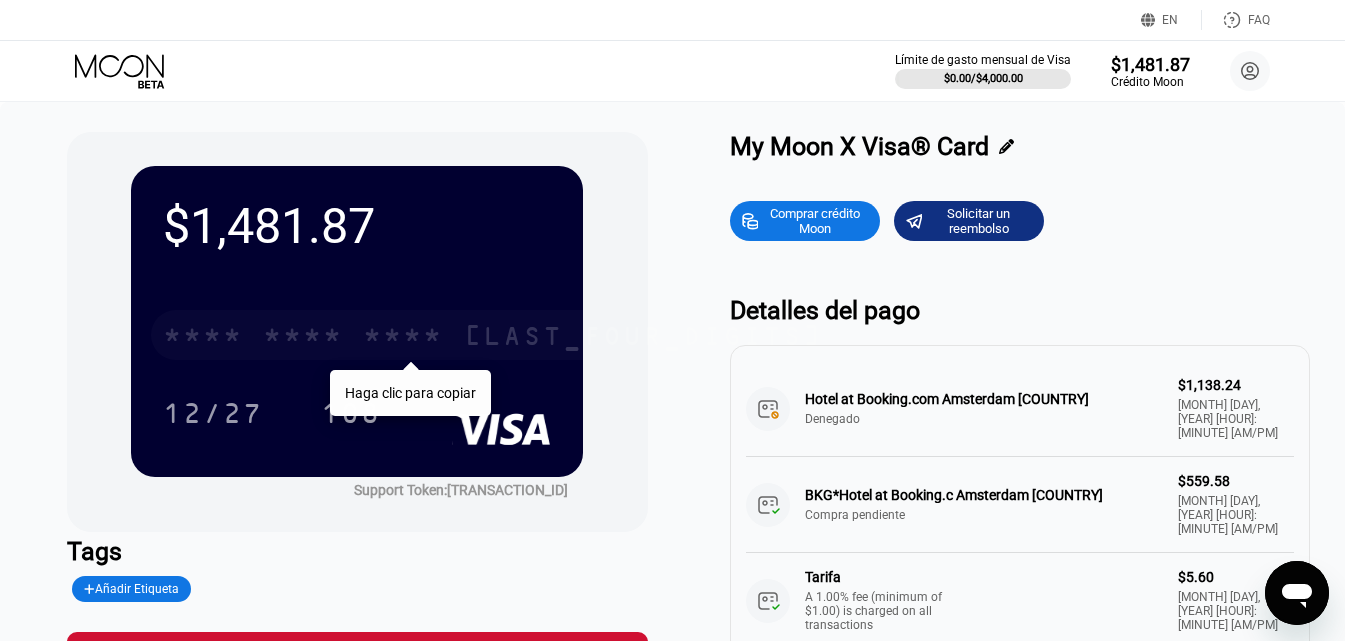 click on "* * * * * * * * * * * * [LAST_FOUR_DIGITS]" at bounding box center (493, 335) 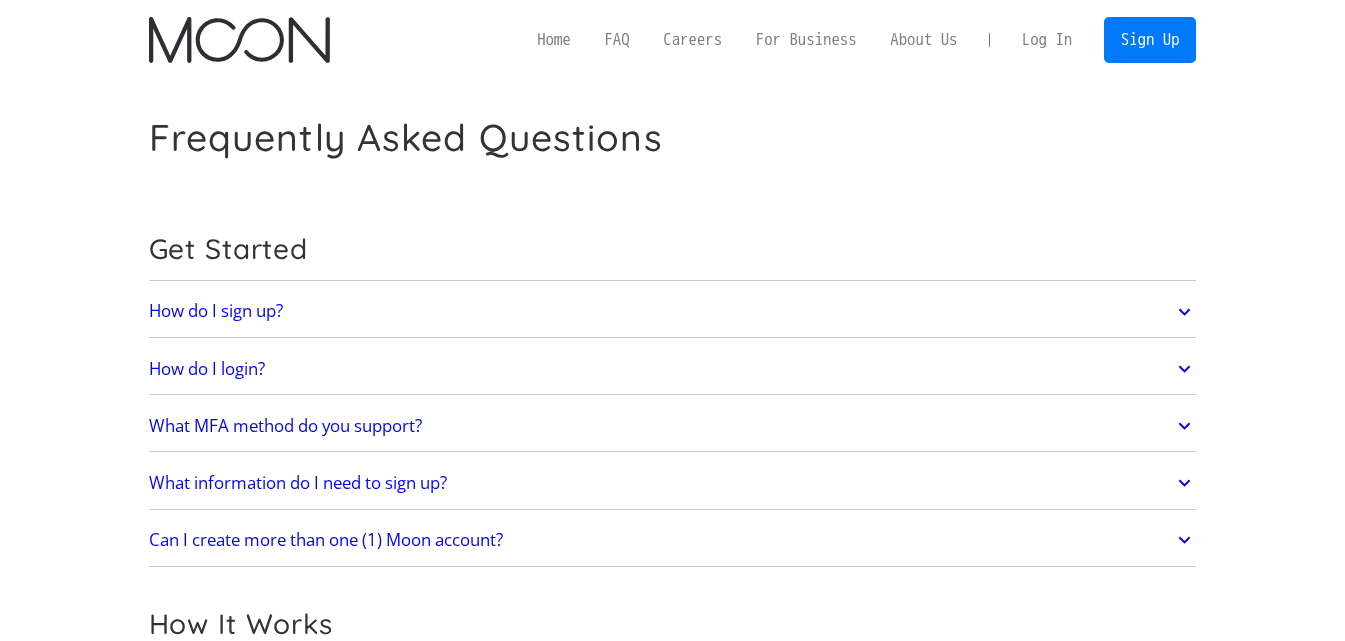 scroll, scrollTop: 0, scrollLeft: 0, axis: both 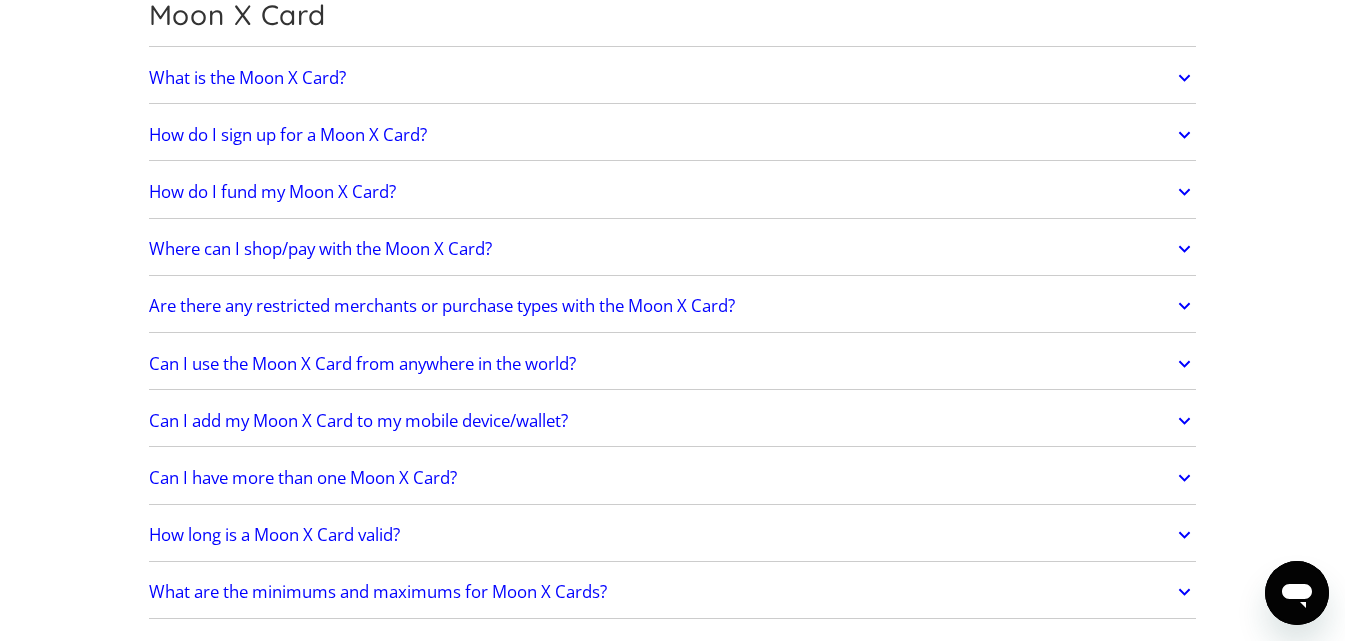 click on "Can I use the Moon X Card from anywhere in the world?" at bounding box center (673, 364) 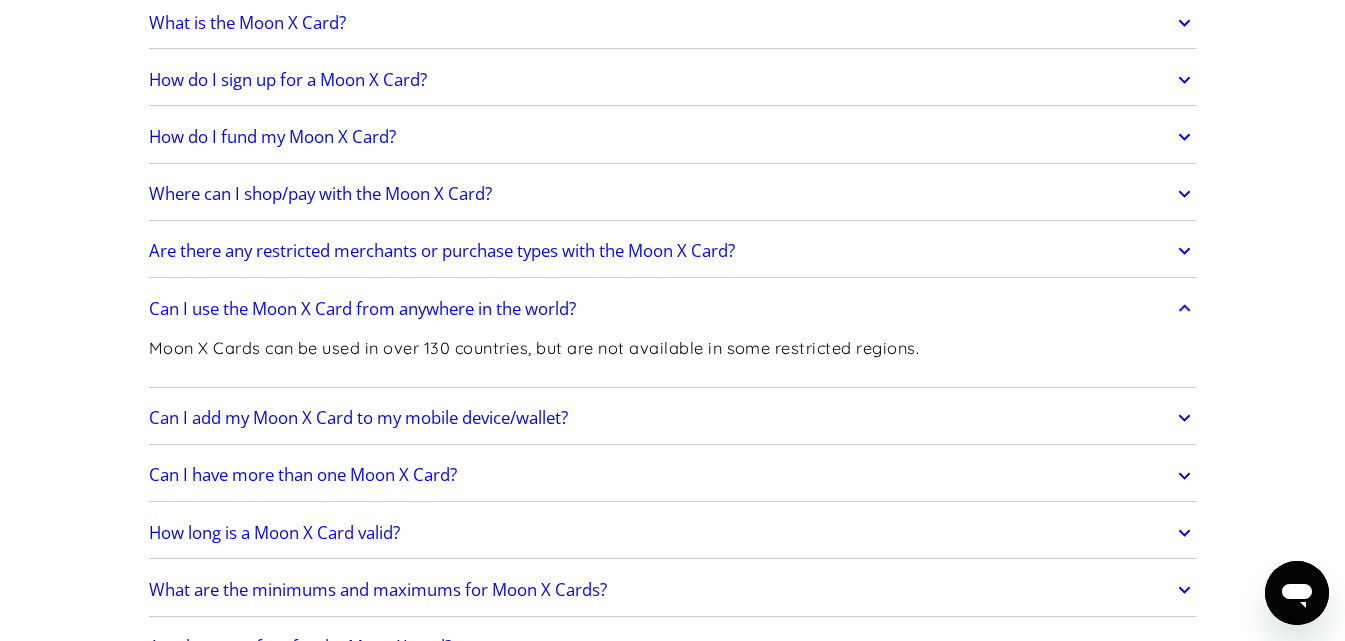 scroll, scrollTop: 1600, scrollLeft: 0, axis: vertical 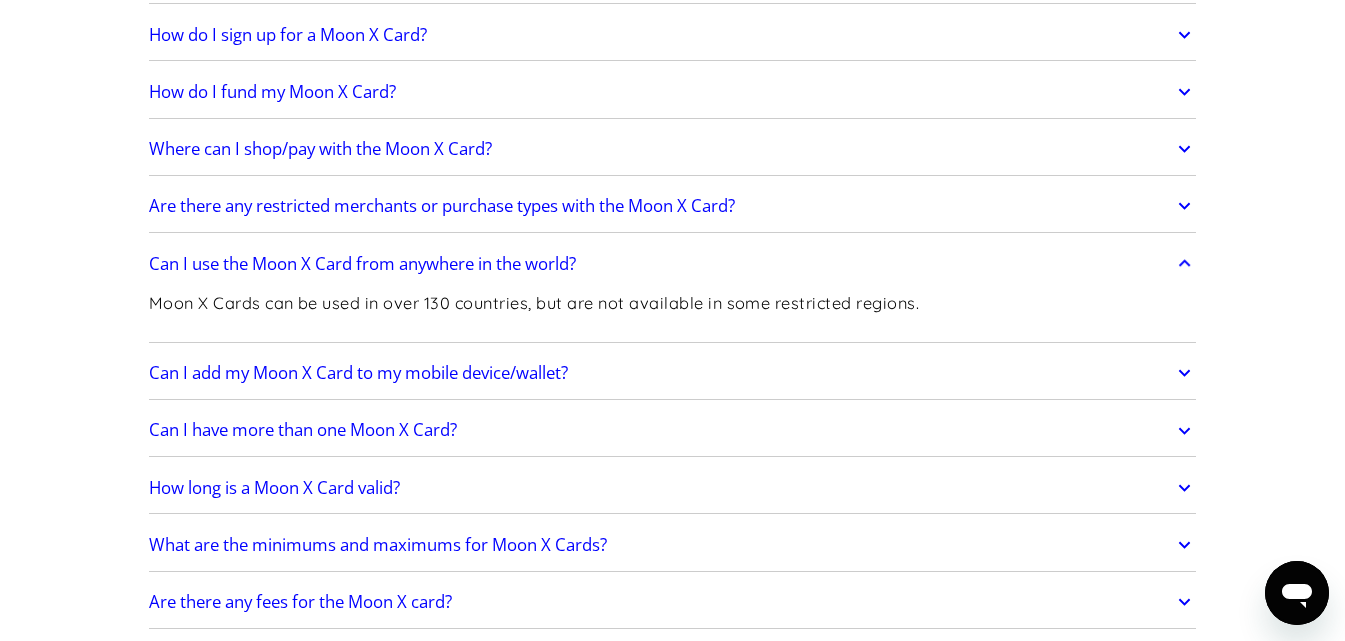 click on "Can I add my Moon X Card to my mobile device/wallet?" at bounding box center (358, 373) 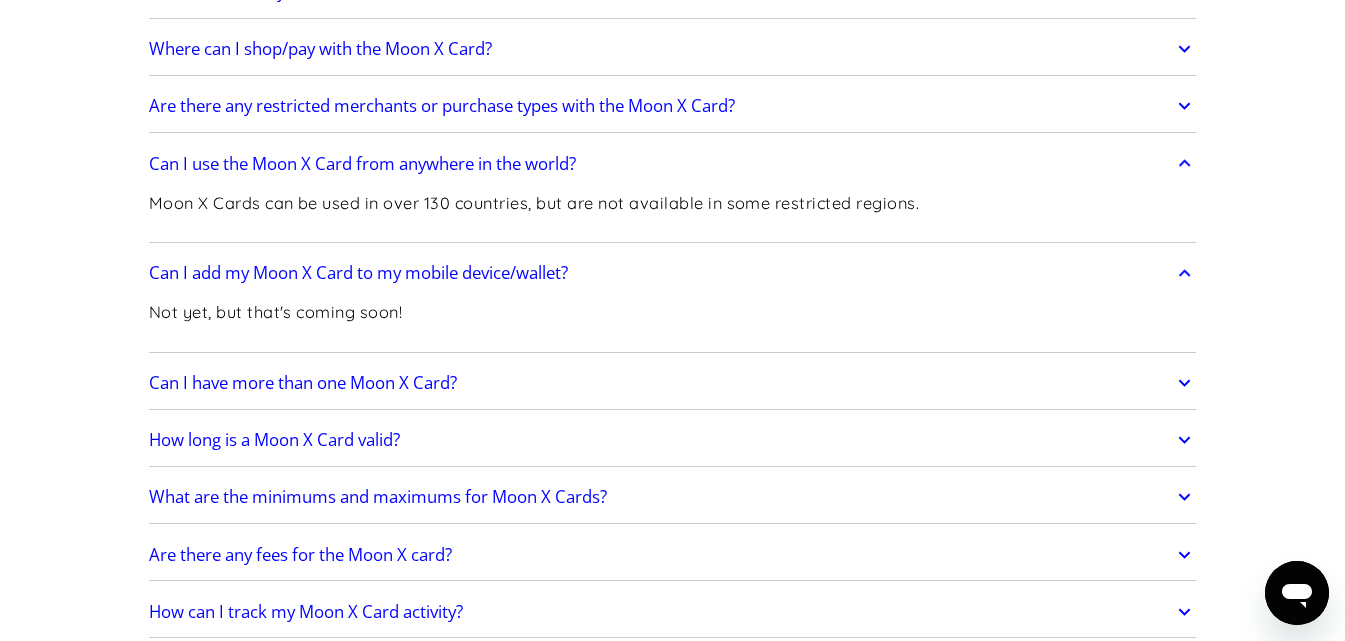scroll, scrollTop: 1200, scrollLeft: 0, axis: vertical 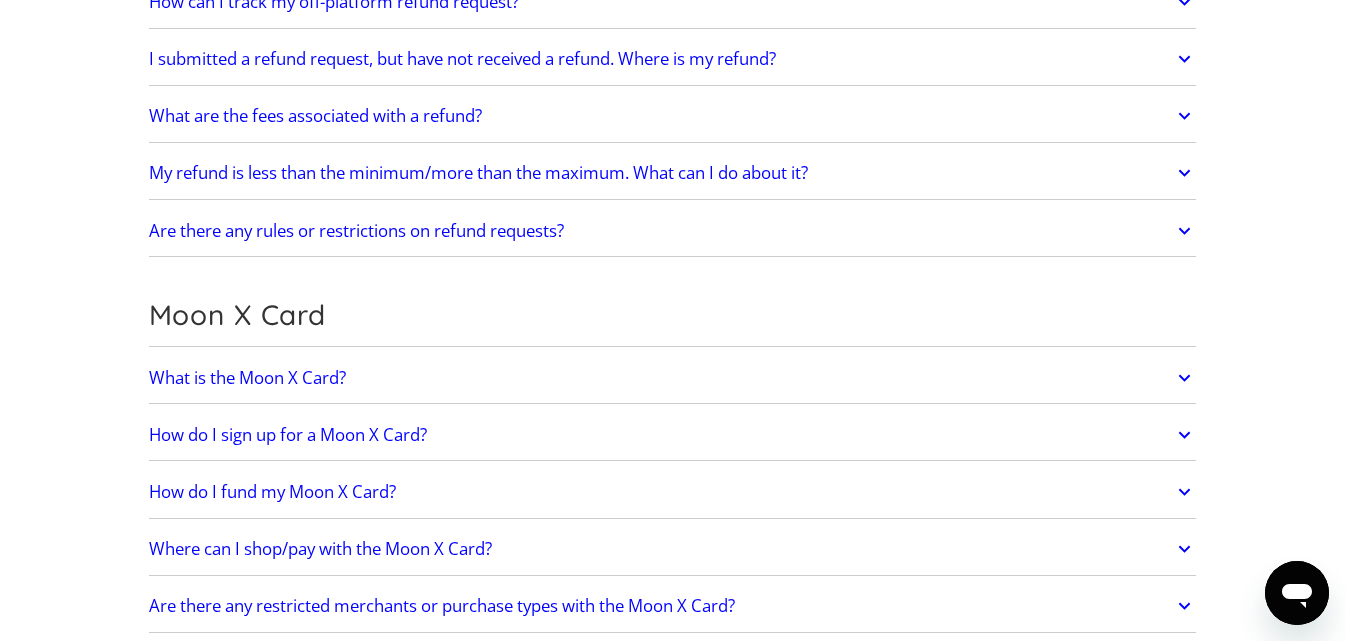 click on "What is the Moon X Card?" at bounding box center (673, 378) 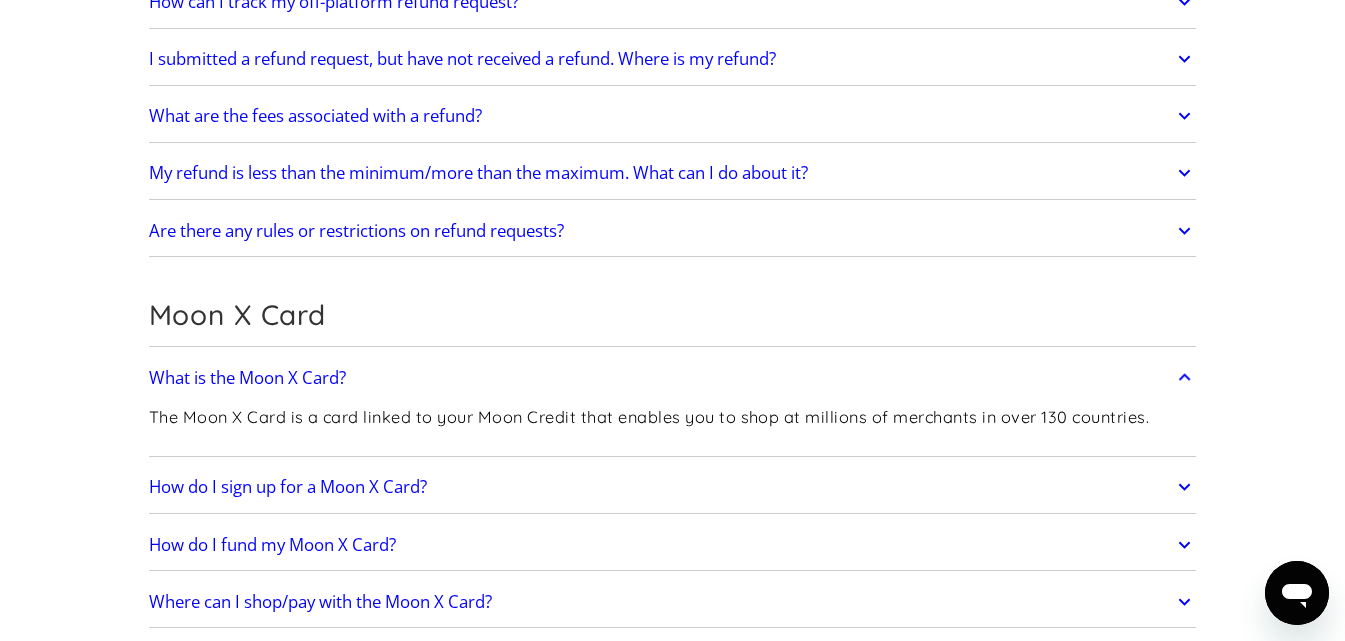 click on "How do I sign up for a Moon X Card?" at bounding box center (673, 487) 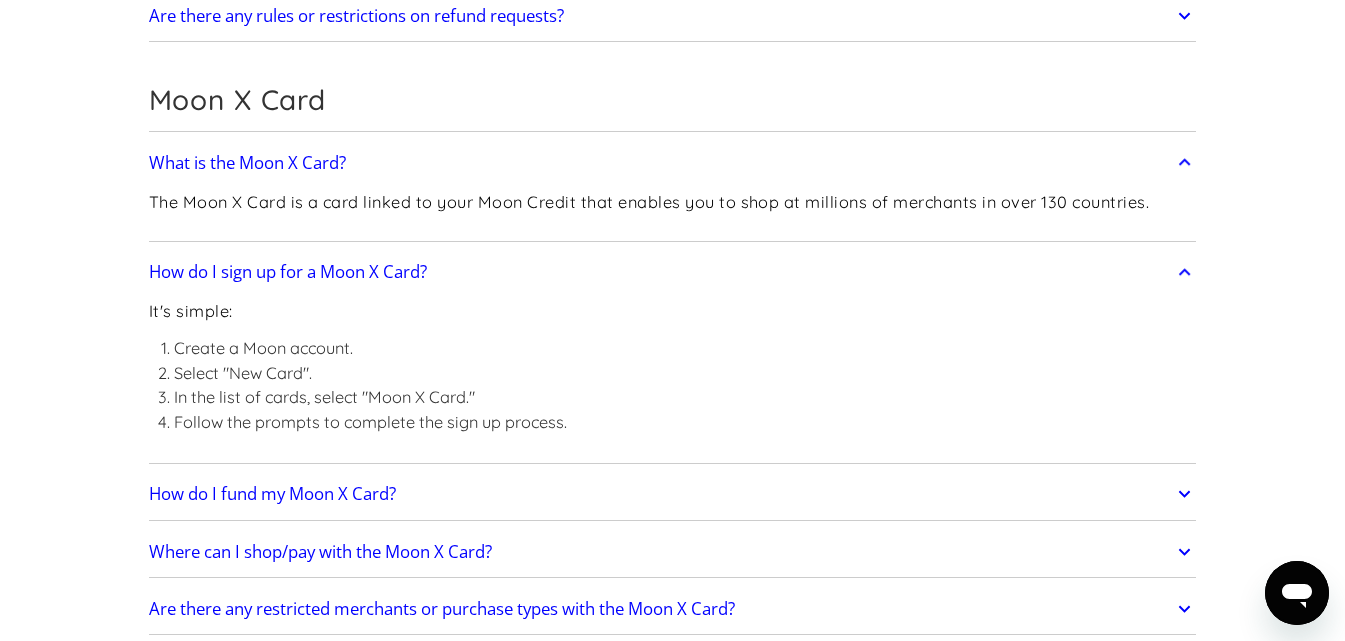 scroll, scrollTop: 1600, scrollLeft: 0, axis: vertical 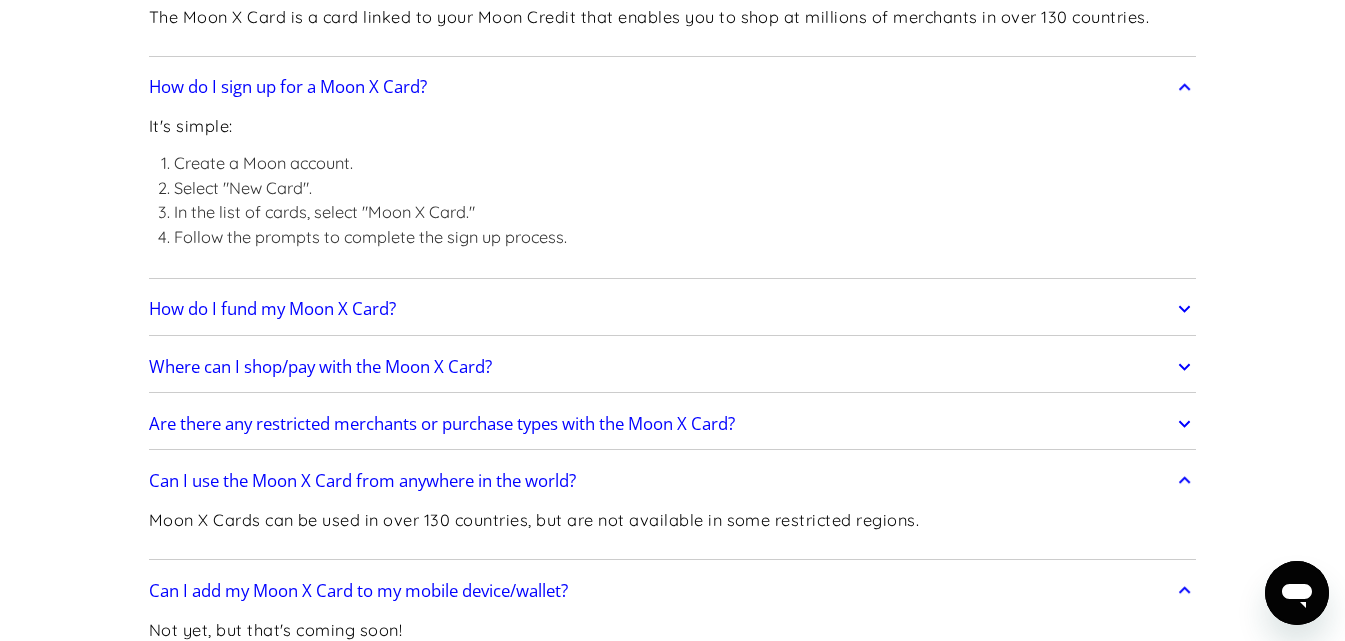 click on "How do I fund my Moon X Card?" at bounding box center (673, 309) 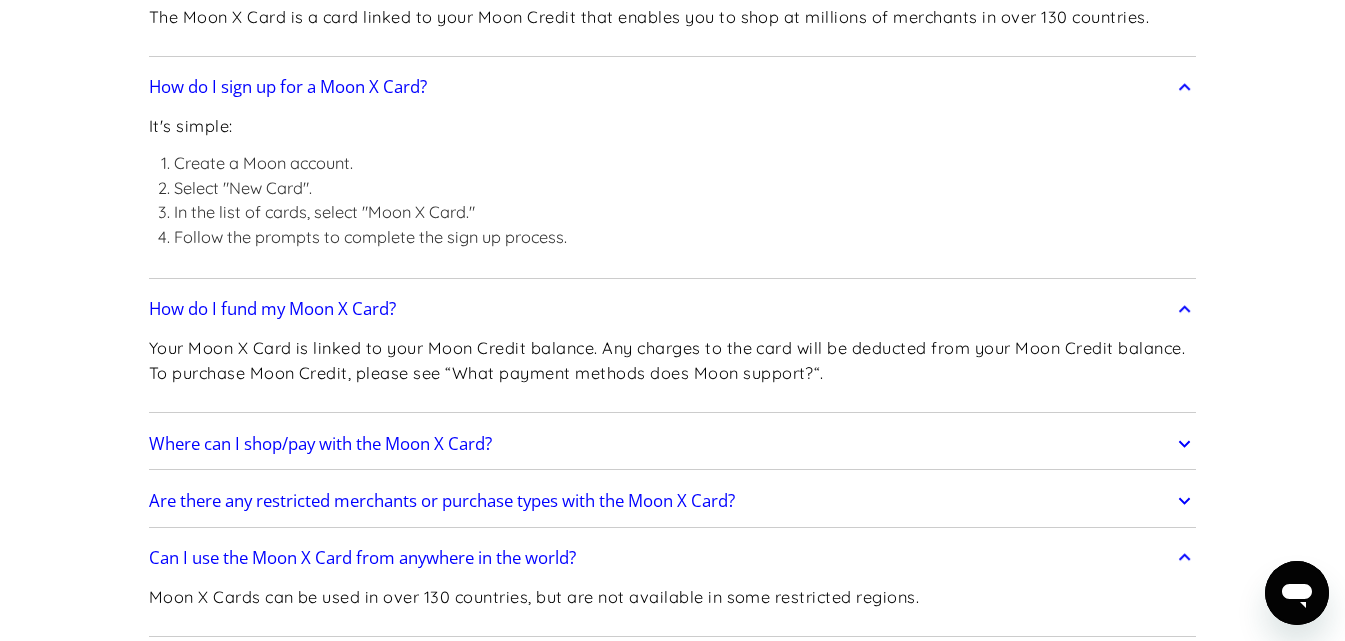 click on "Where can I shop/pay with the Moon X Card?" at bounding box center (320, 444) 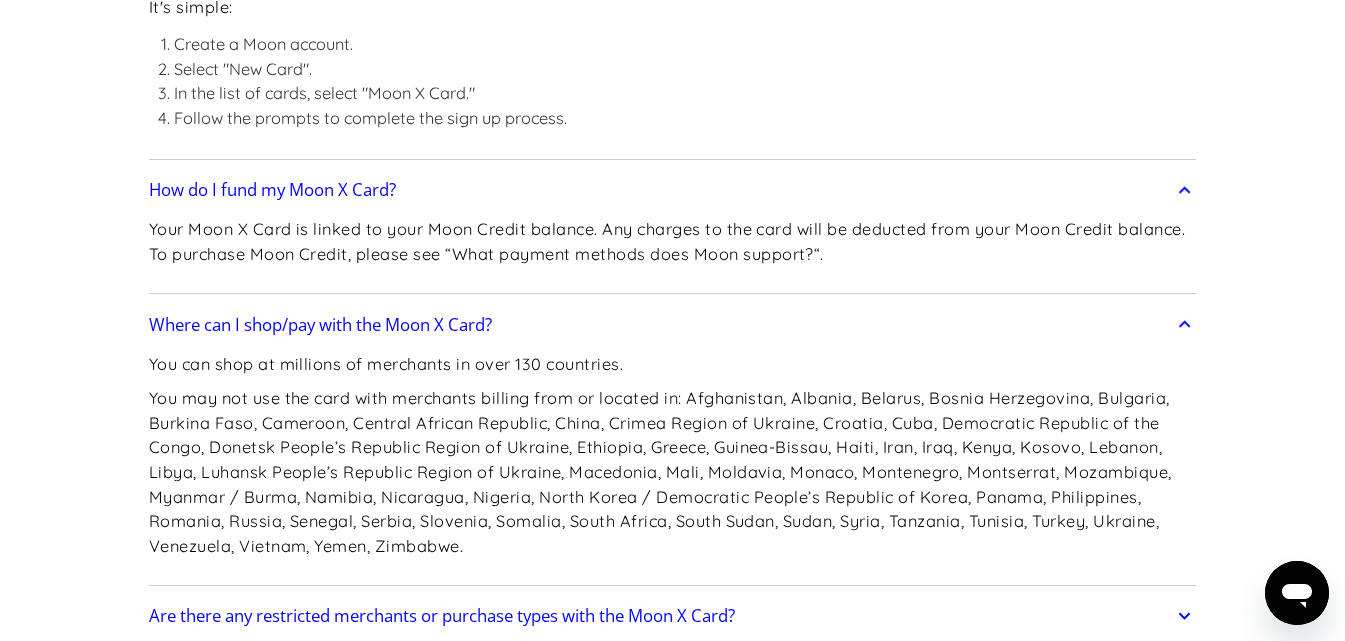 scroll, scrollTop: 1900, scrollLeft: 0, axis: vertical 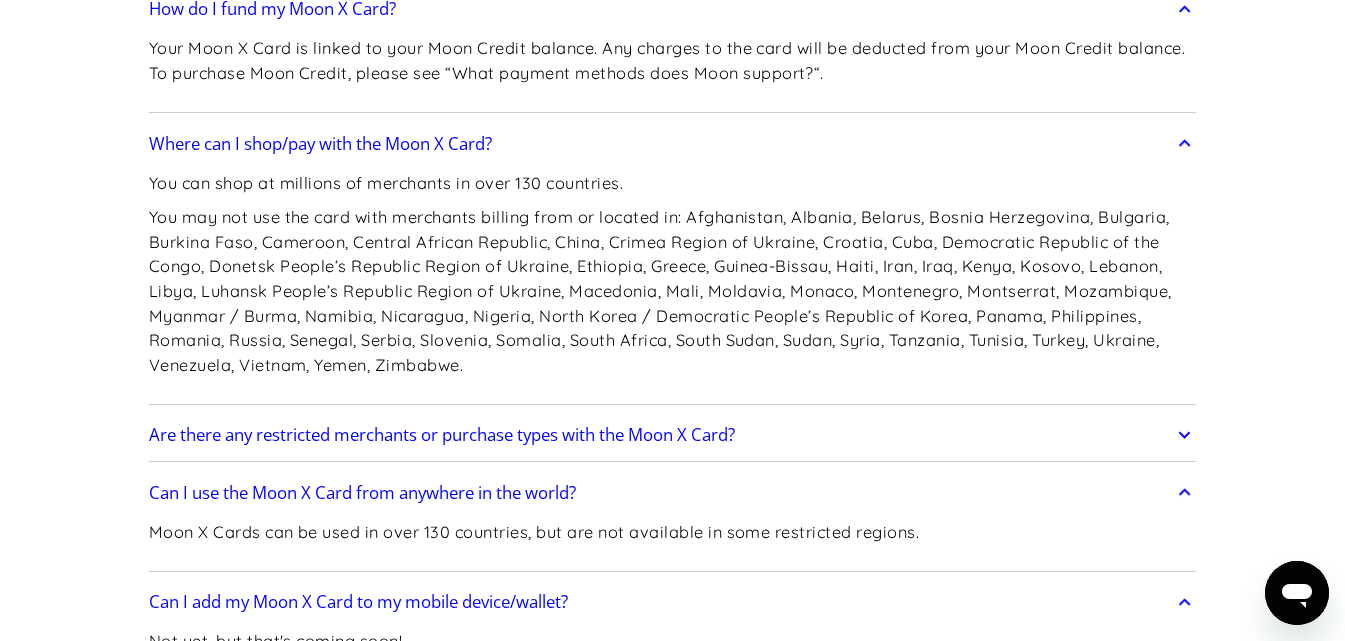 click on "You may not use the card with merchants billing from or located in: Afghanistan, Albania, Belarus, Bosnia Herzegovina, Bulgaria, Burkina Faso, Cameroon, Central African Republic, China, Crimea Region of Ukraine, Croatia, Cuba, Democratic Republic of the Congo, Donetsk People’s Republic Region of Ukraine, Ethiopia, Greece, Guinea-Bissau, Haiti, Iran, Iraq, Kenya, Kosovo, Lebanon, Libya, Luhansk People’s Republic Region of Ukraine, Macedonia, Mali, Moldavia, Monaco, Montenegro, Montserrat, Mozambique, Myanmar / Burma, Namibia, Nicaragua, Nigeria, North Korea / Democratic People’s Republic of Korea, Panama, Philippines, Romania, Russia, Senegal, Serbia, Slovenia, Somalia, South Africa, South Sudan, Sudan, Syria, Tanzania, Tunisia, Turkey, Ukraine, Venezuela, Vietnam, Yemen, Zimbabwe." at bounding box center [673, 291] 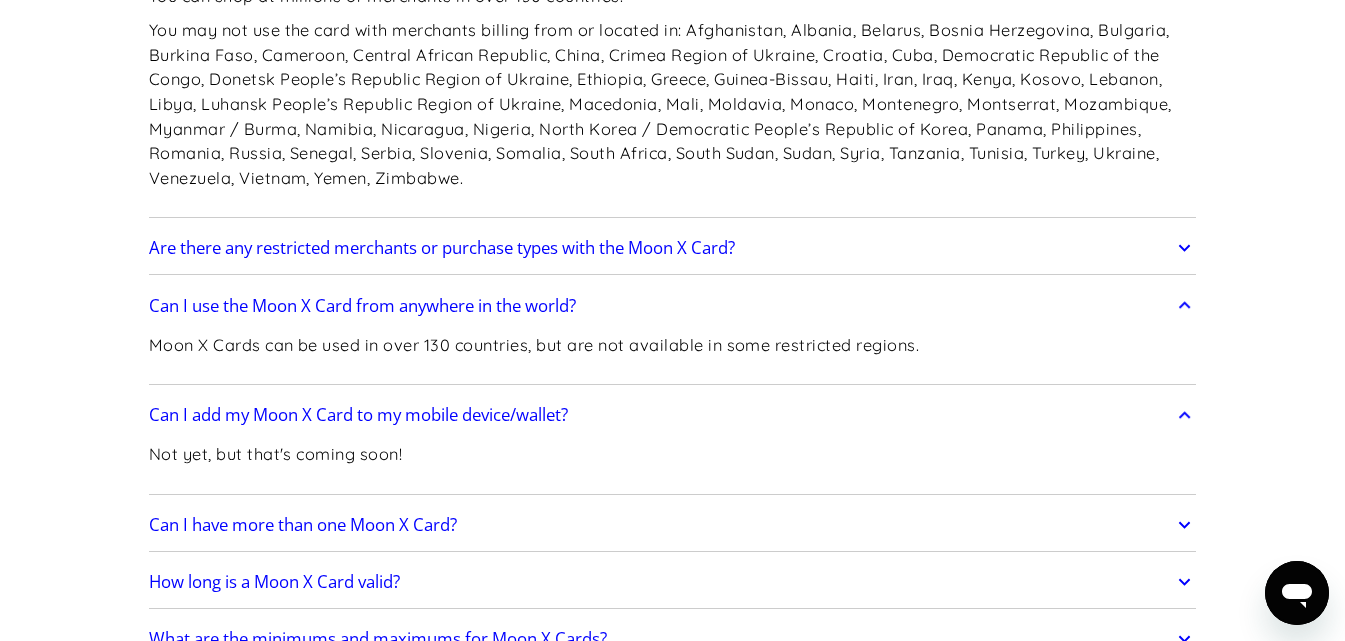 scroll, scrollTop: 2100, scrollLeft: 0, axis: vertical 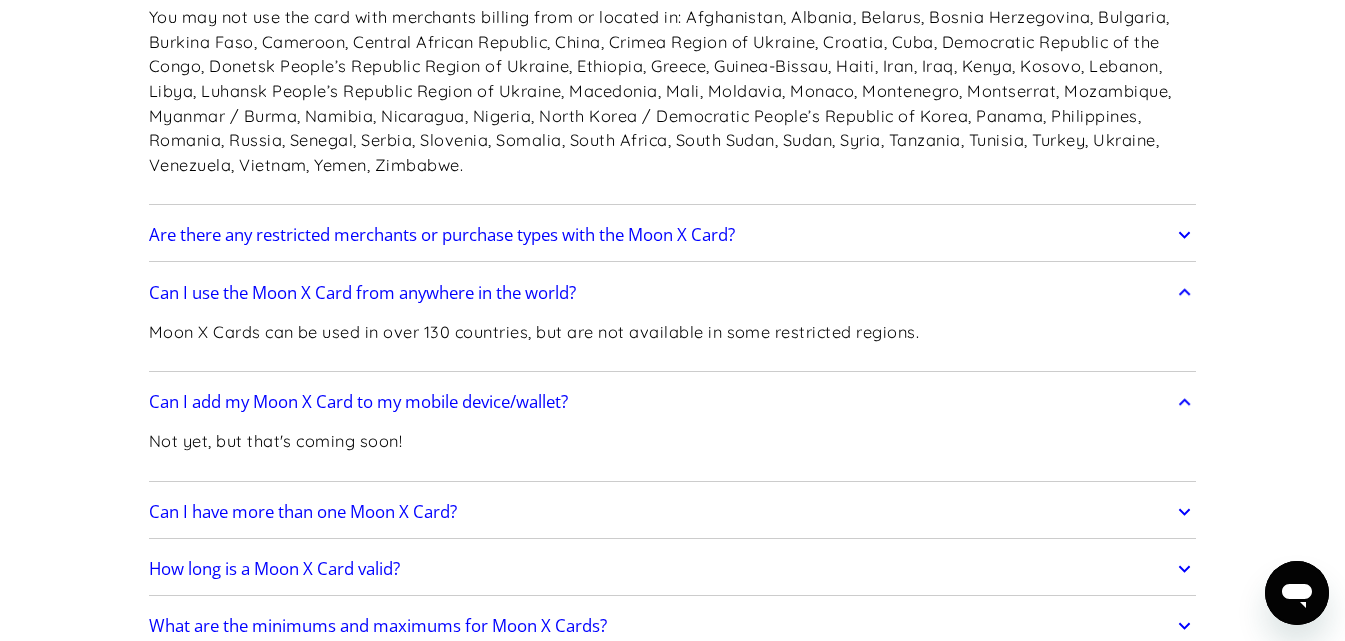 click on "Are there any restricted merchants or purchase types with the Moon X Card?" at bounding box center (442, 235) 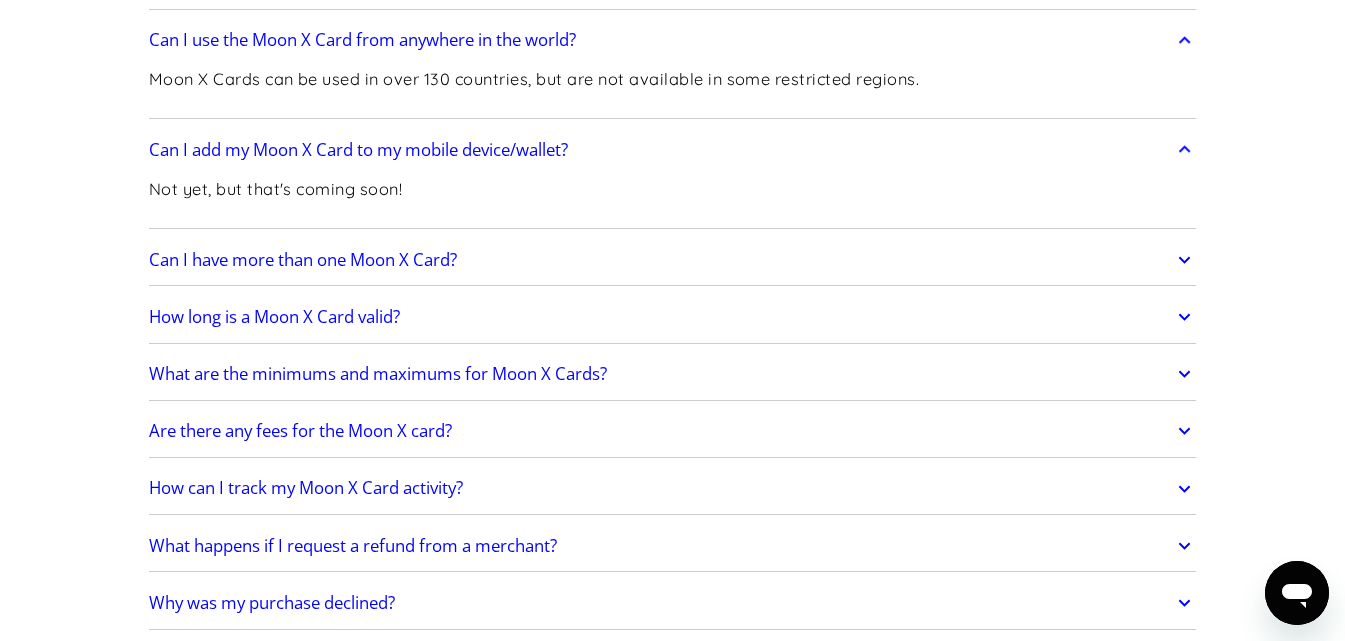 scroll, scrollTop: 2900, scrollLeft: 0, axis: vertical 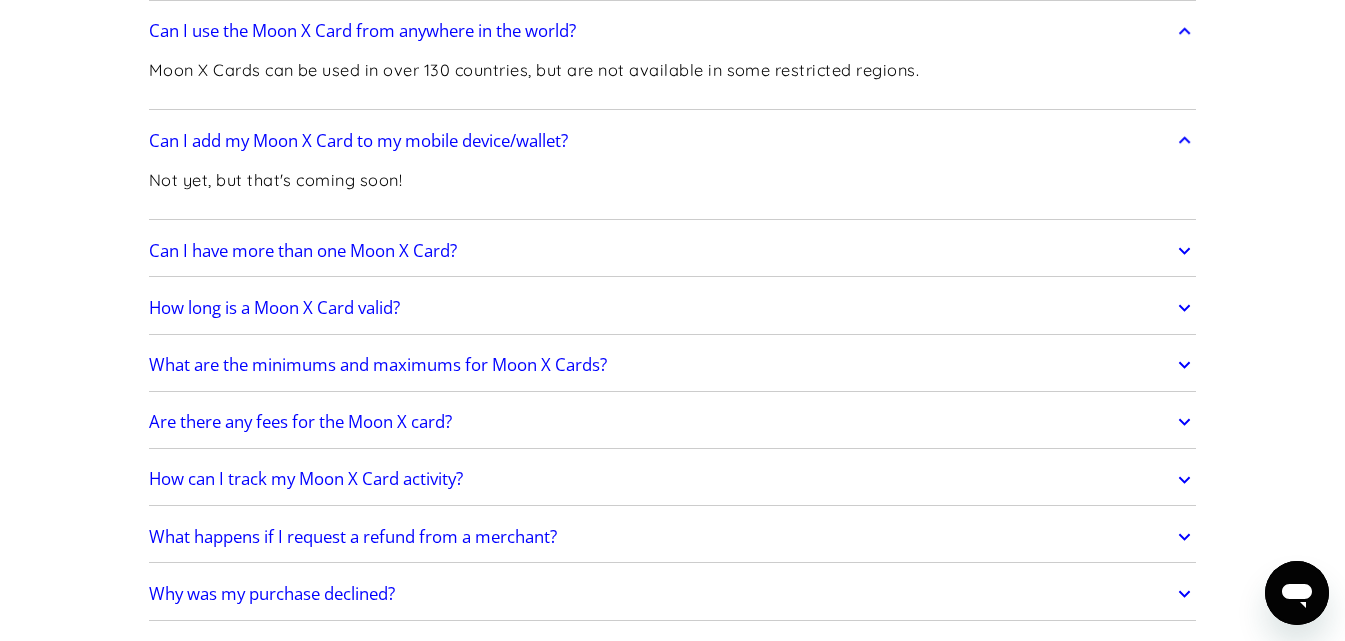 click on "How long is a Moon X Card valid?" at bounding box center [673, 308] 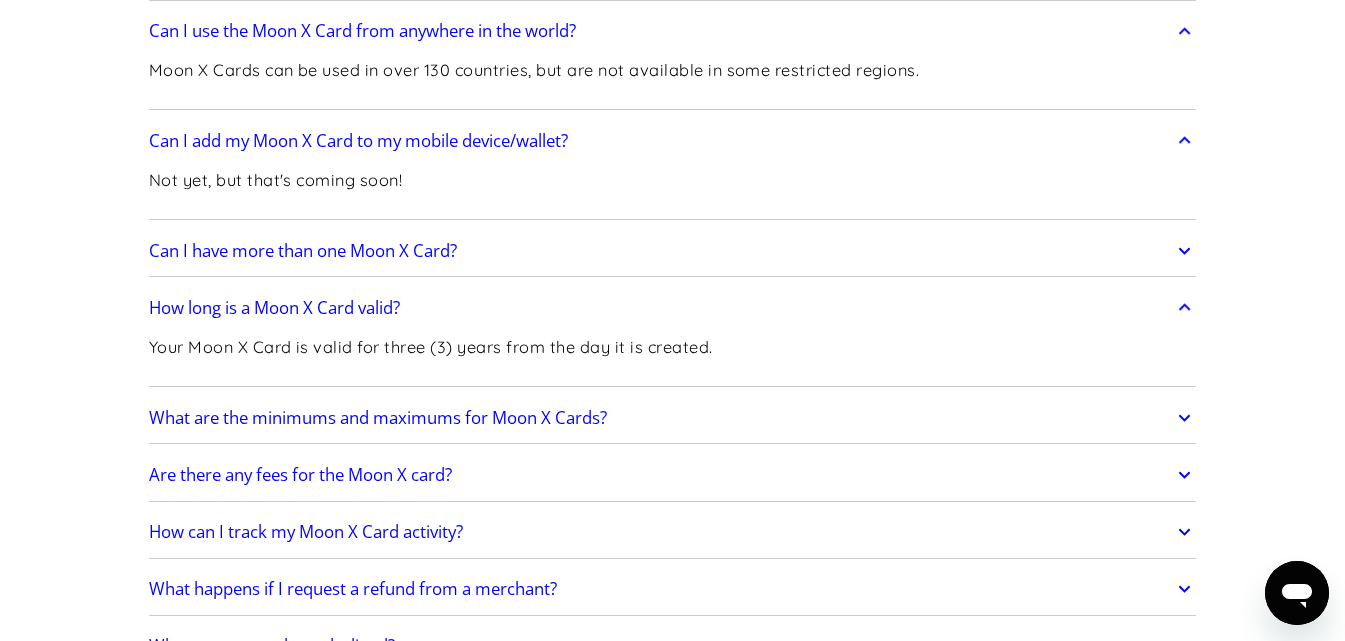 click on "Are there any fees for the Moon X card?" at bounding box center (673, 475) 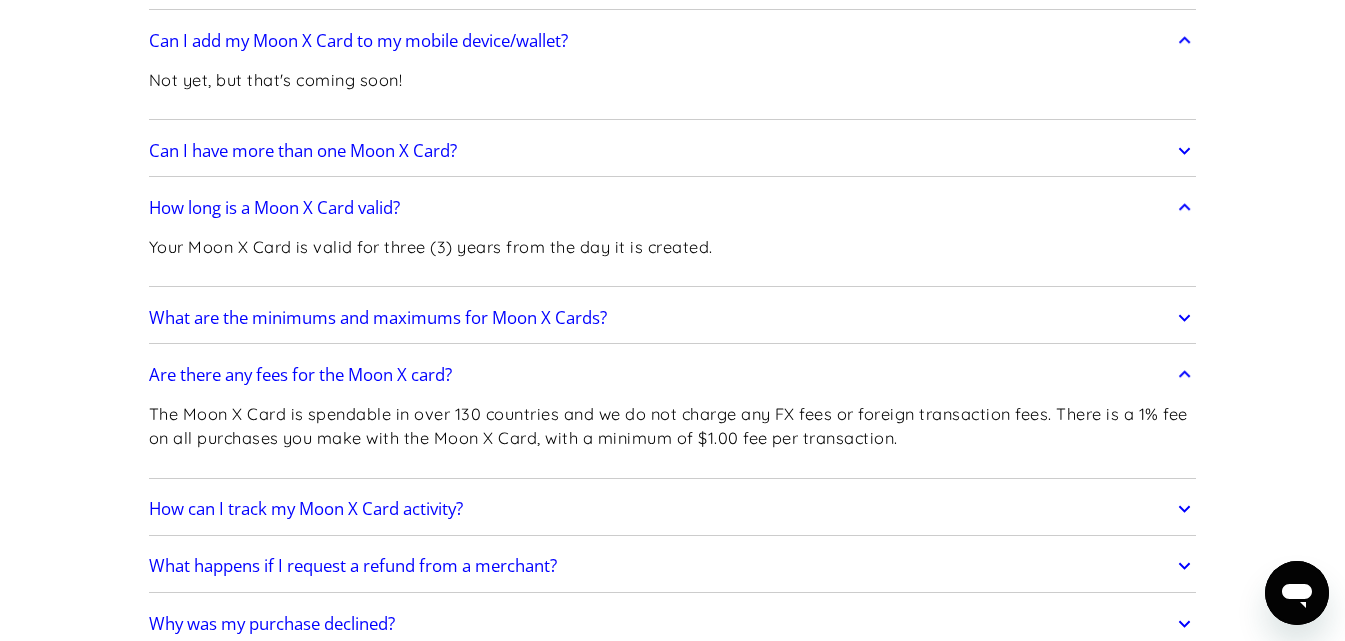scroll, scrollTop: 3100, scrollLeft: 0, axis: vertical 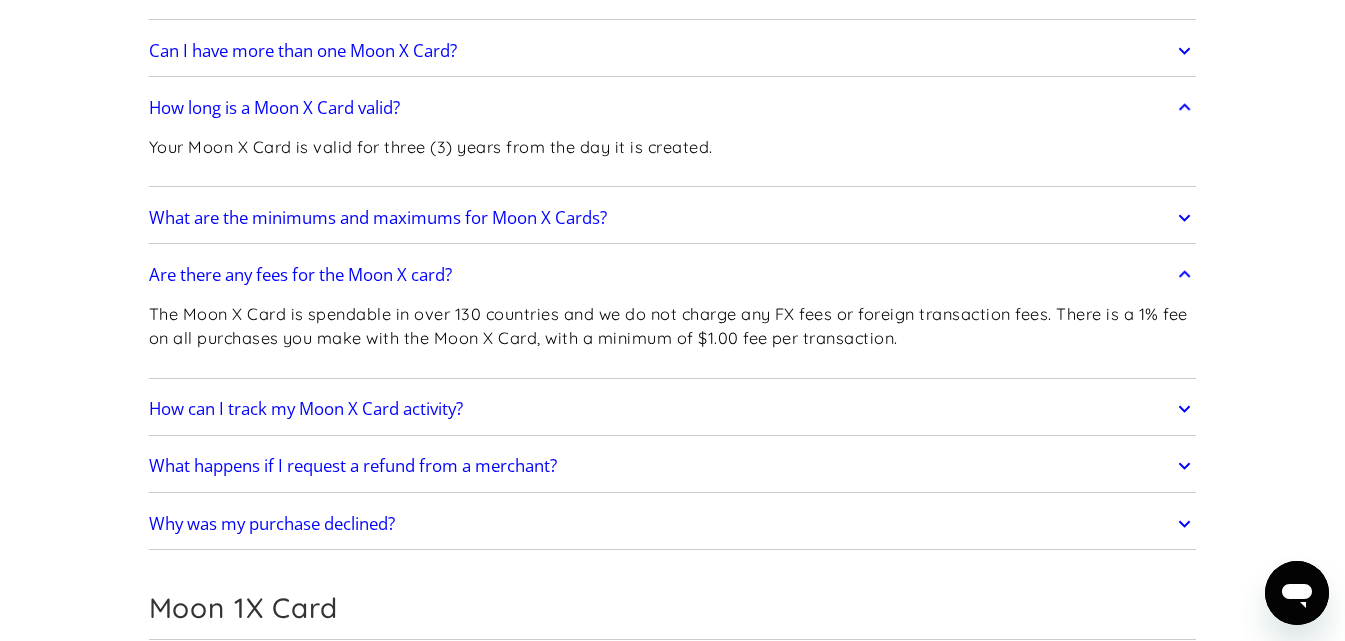 click on "How can I track my Moon X Card activity?" at bounding box center (673, 409) 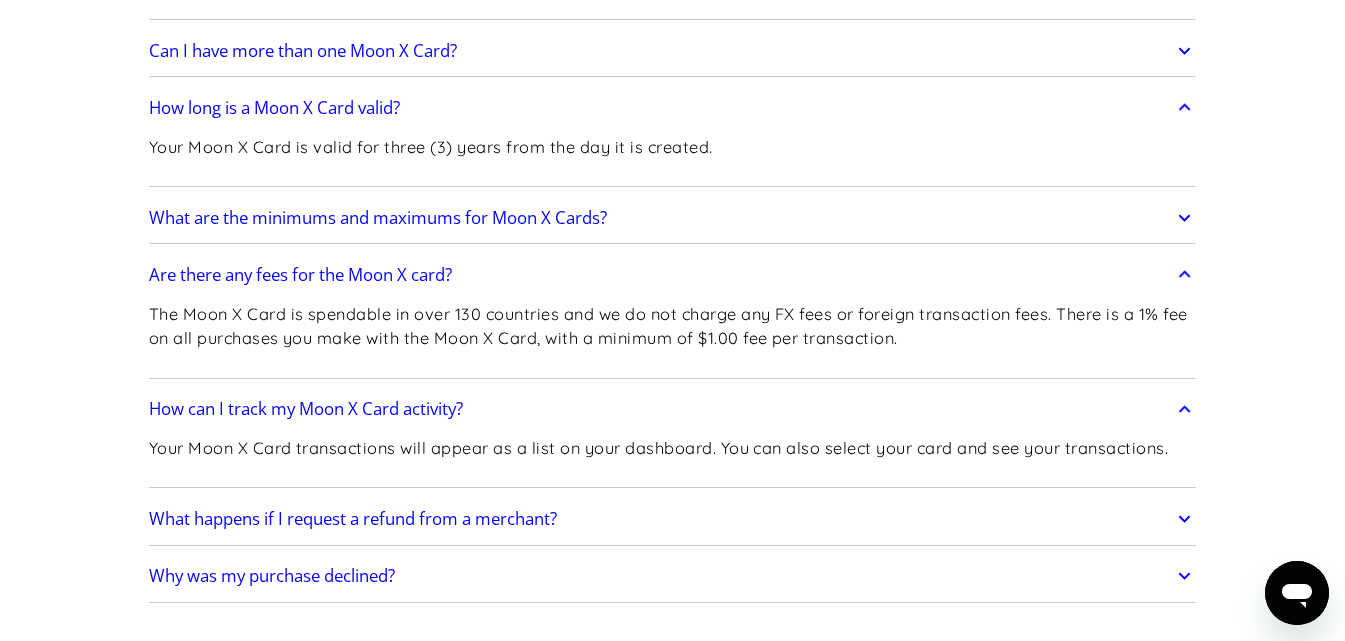 click on "What happens if I request a refund from a merchant?" at bounding box center [353, 519] 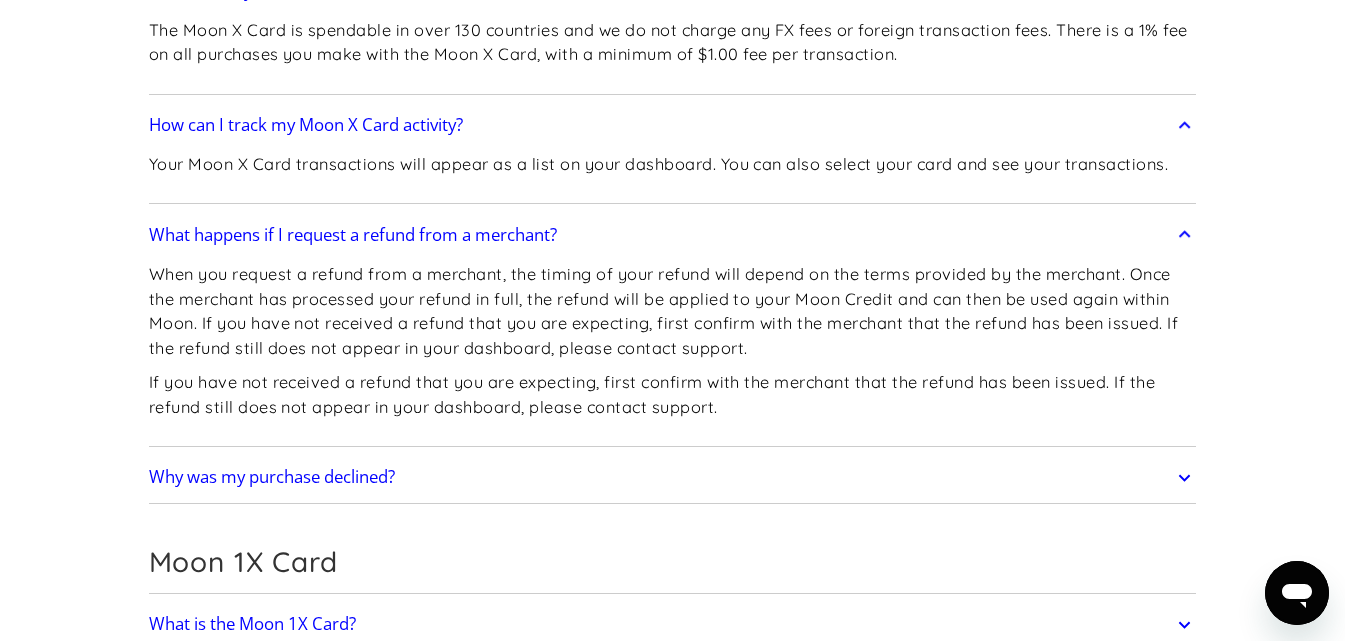 scroll, scrollTop: 3400, scrollLeft: 0, axis: vertical 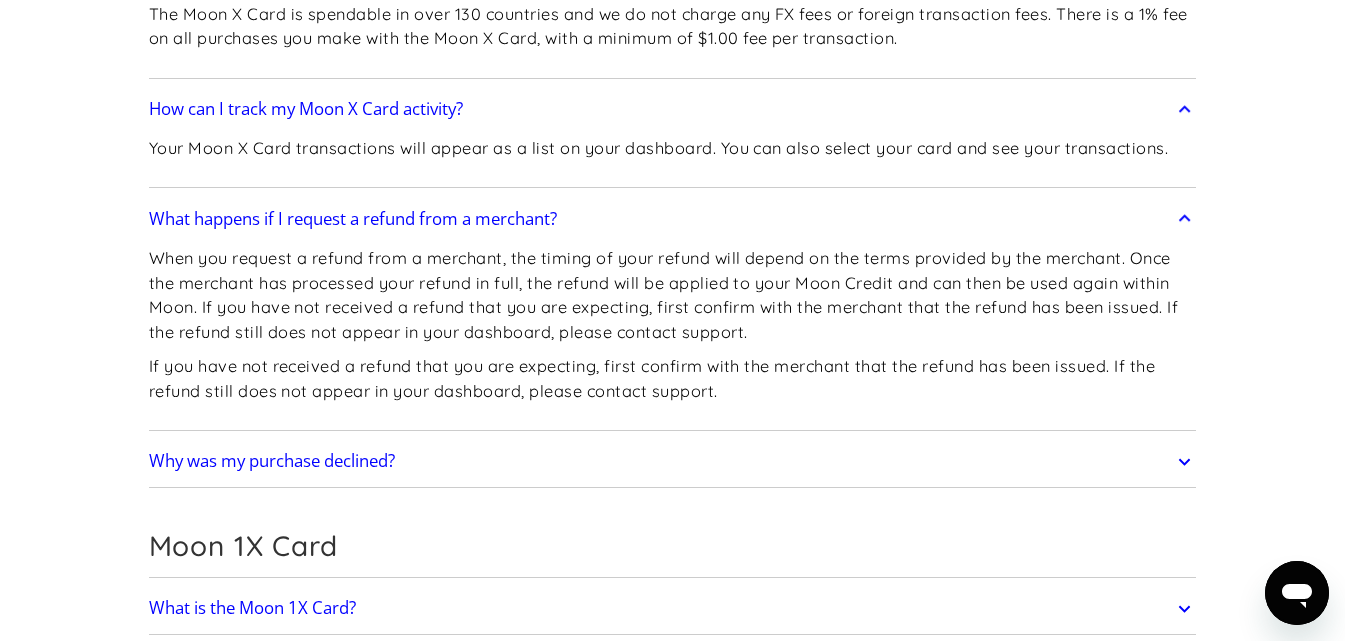 click on "When you request a refund from a merchant, the timing of your refund will depend on the terms provided by the merchant. Once the merchant has processed your refund in full, the refund will be applied to your Moon Credit and can then be used again within Moon.
If you have not received a refund that you are expecting, first confirm with the merchant that the refund has been issued. If the refund still does not appear in your dashboard, please contact support. If you have not received a refund that you are expecting, first confirm with the merchant that the refund has been issued. If the refund still does not appear in your dashboard, please contact support." at bounding box center [673, 332] 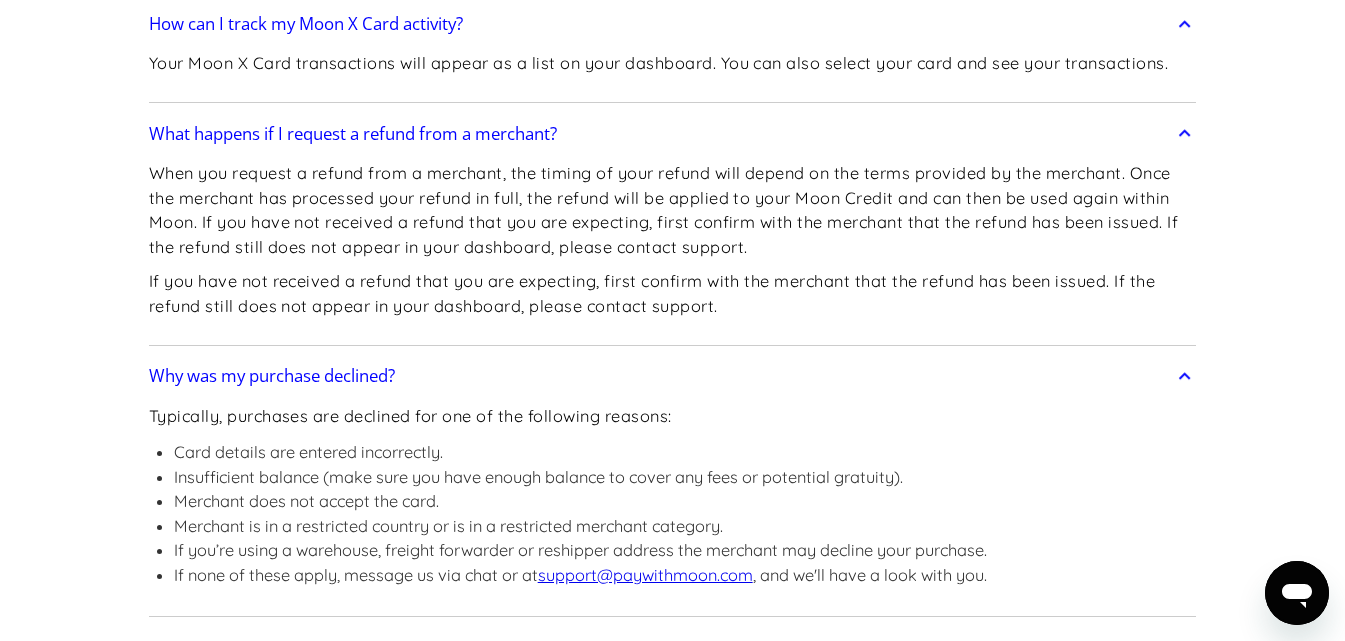 scroll, scrollTop: 3600, scrollLeft: 0, axis: vertical 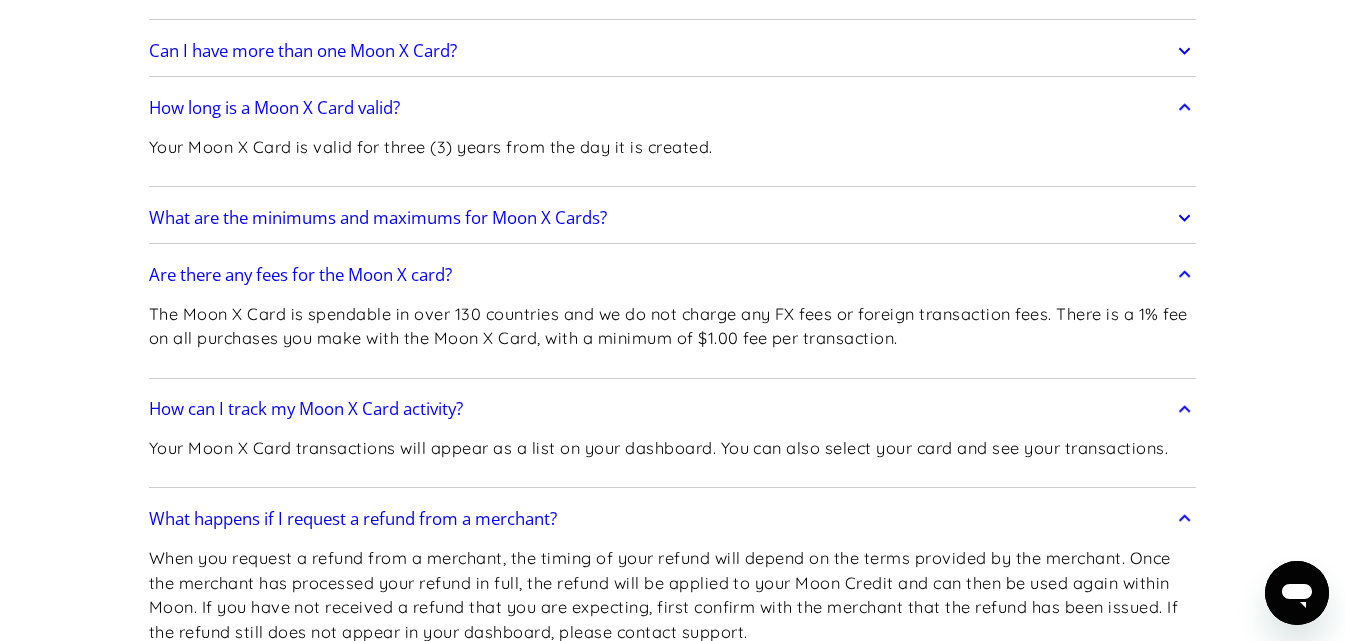 drag, startPoint x: 1031, startPoint y: 412, endPoint x: 1006, endPoint y: -87, distance: 499.62585 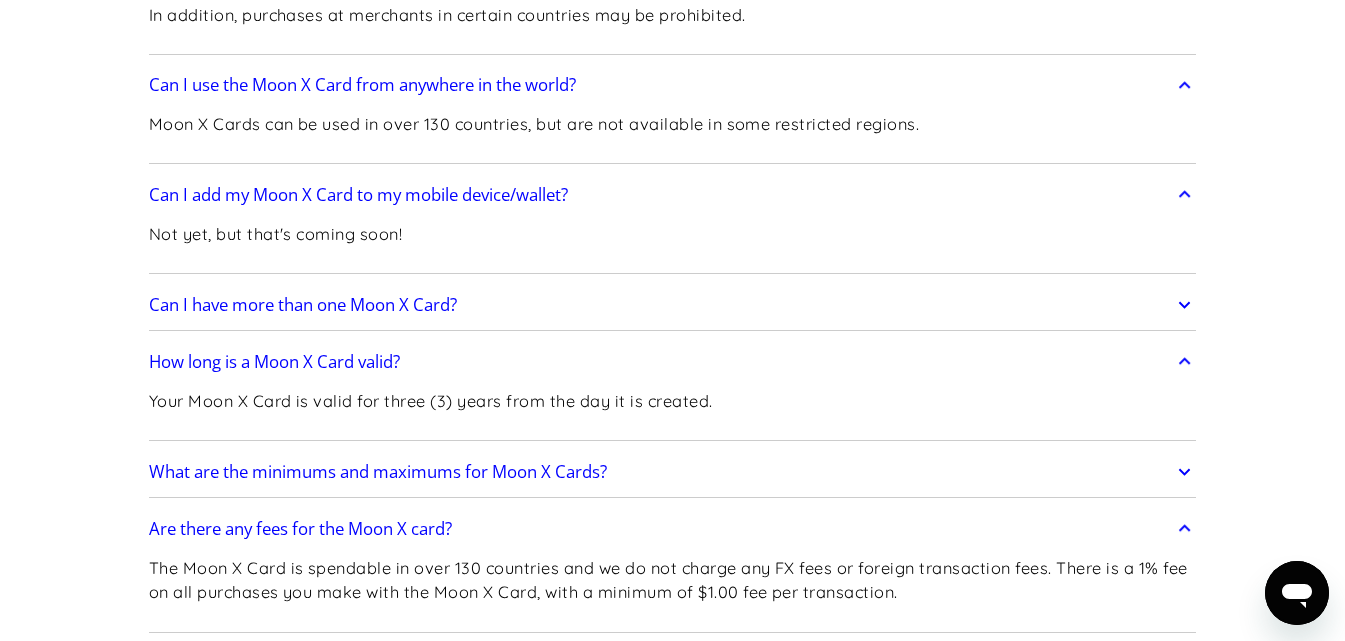 drag, startPoint x: 1250, startPoint y: 434, endPoint x: 1237, endPoint y: 179, distance: 255.33116 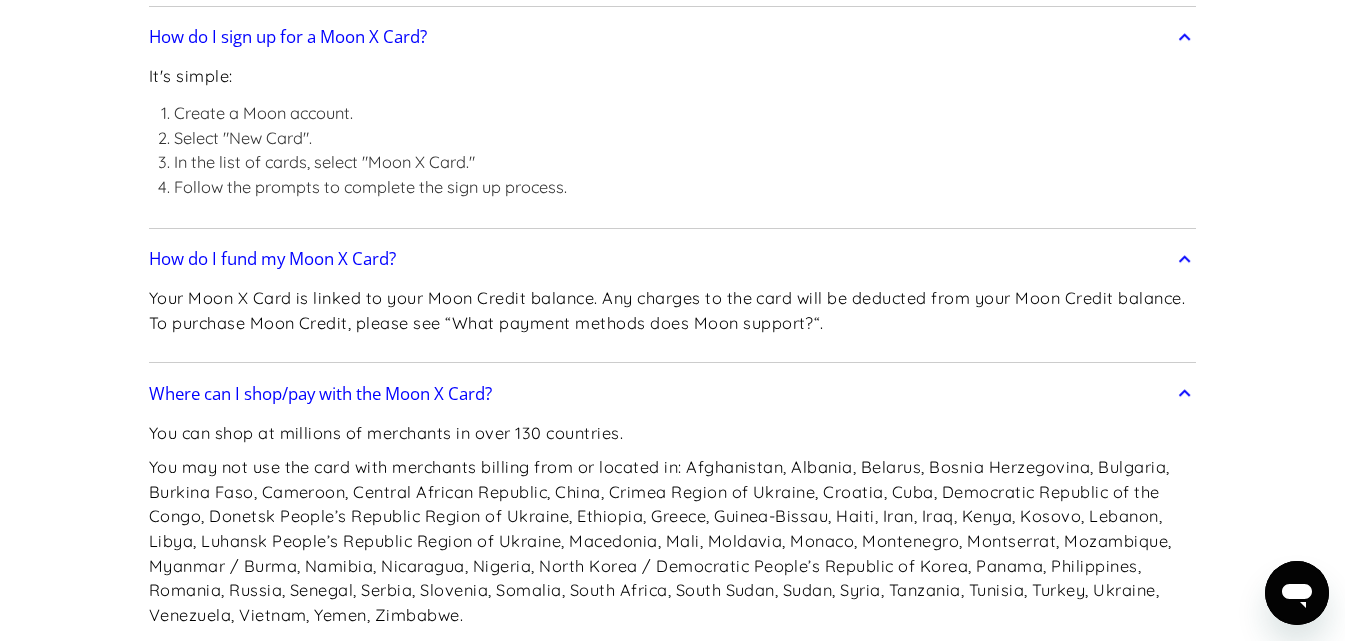 scroll, scrollTop: 0, scrollLeft: 0, axis: both 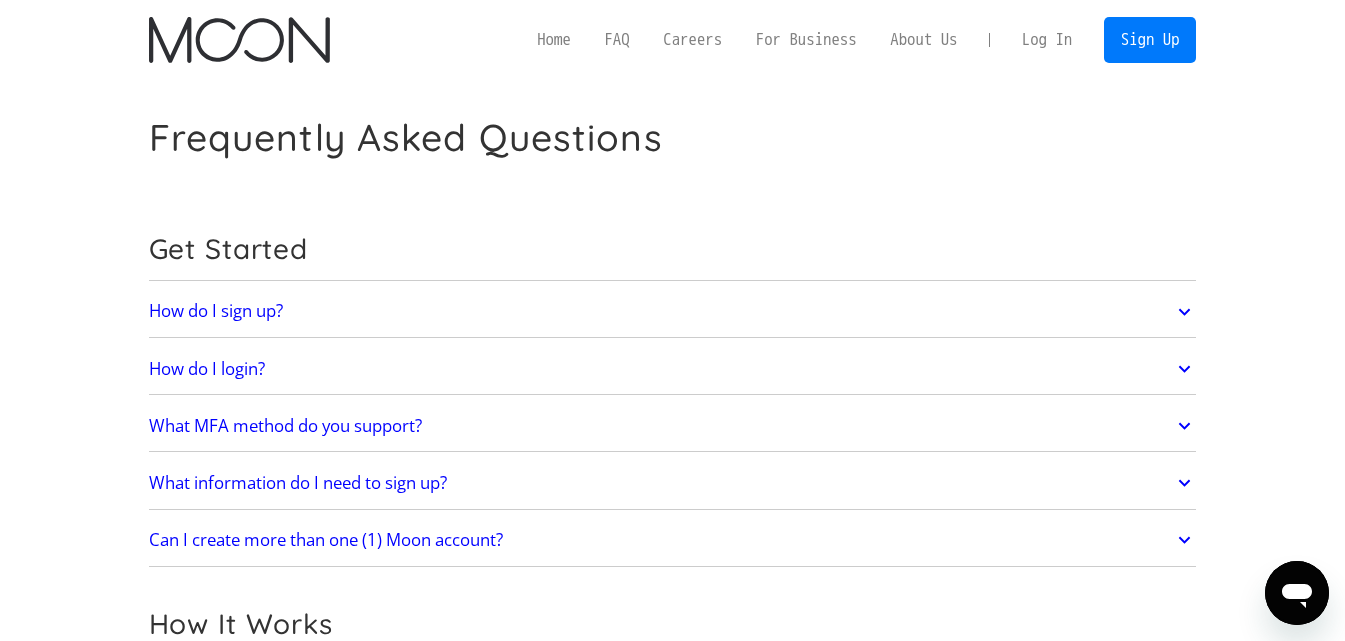 drag, startPoint x: 1245, startPoint y: 226, endPoint x: 1235, endPoint y: 1, distance: 225.2221 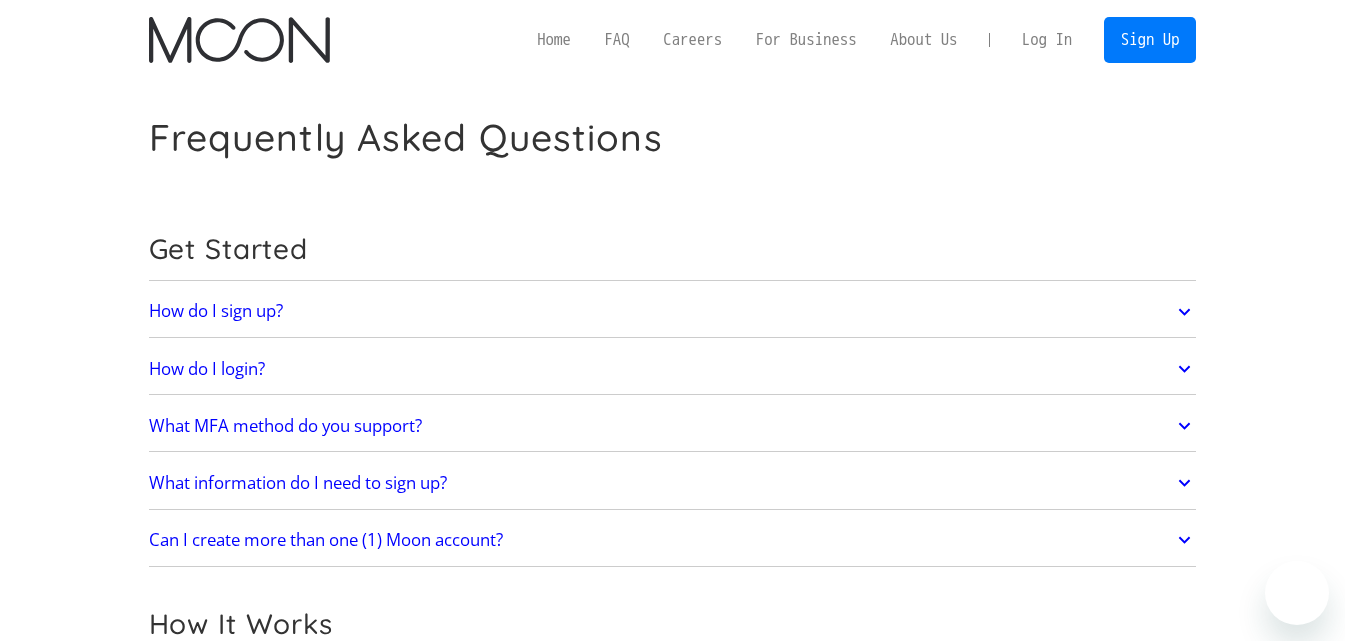 scroll, scrollTop: 0, scrollLeft: 0, axis: both 